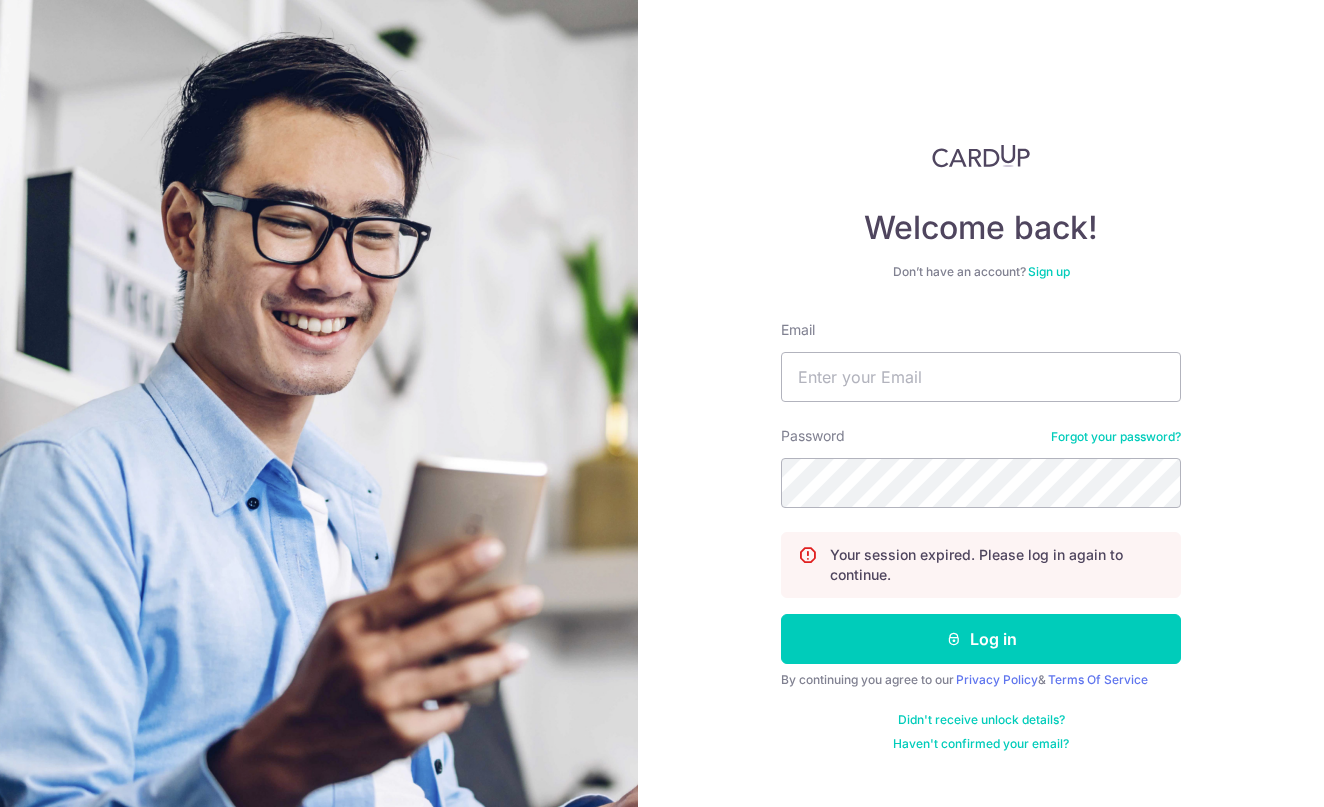 scroll, scrollTop: 0, scrollLeft: 0, axis: both 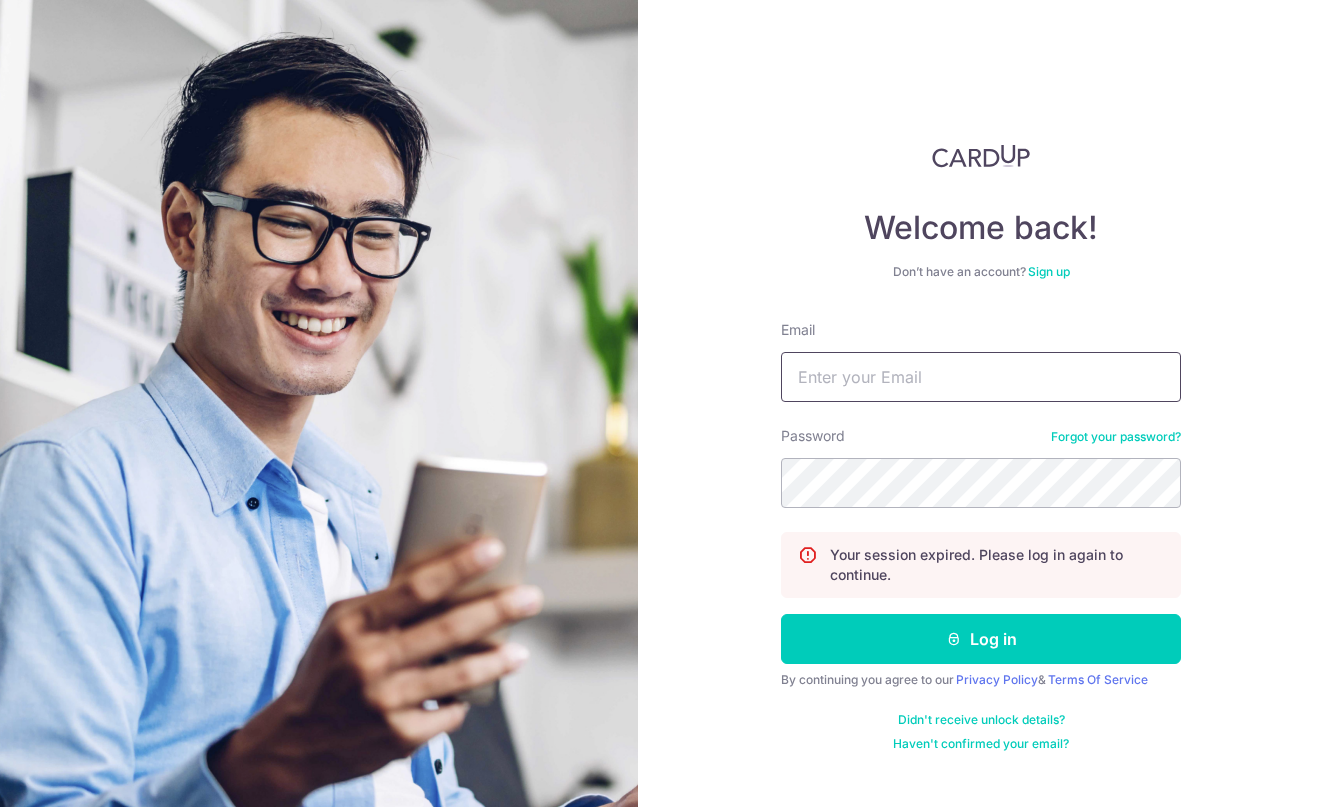type on "dan.khor@gmail.com" 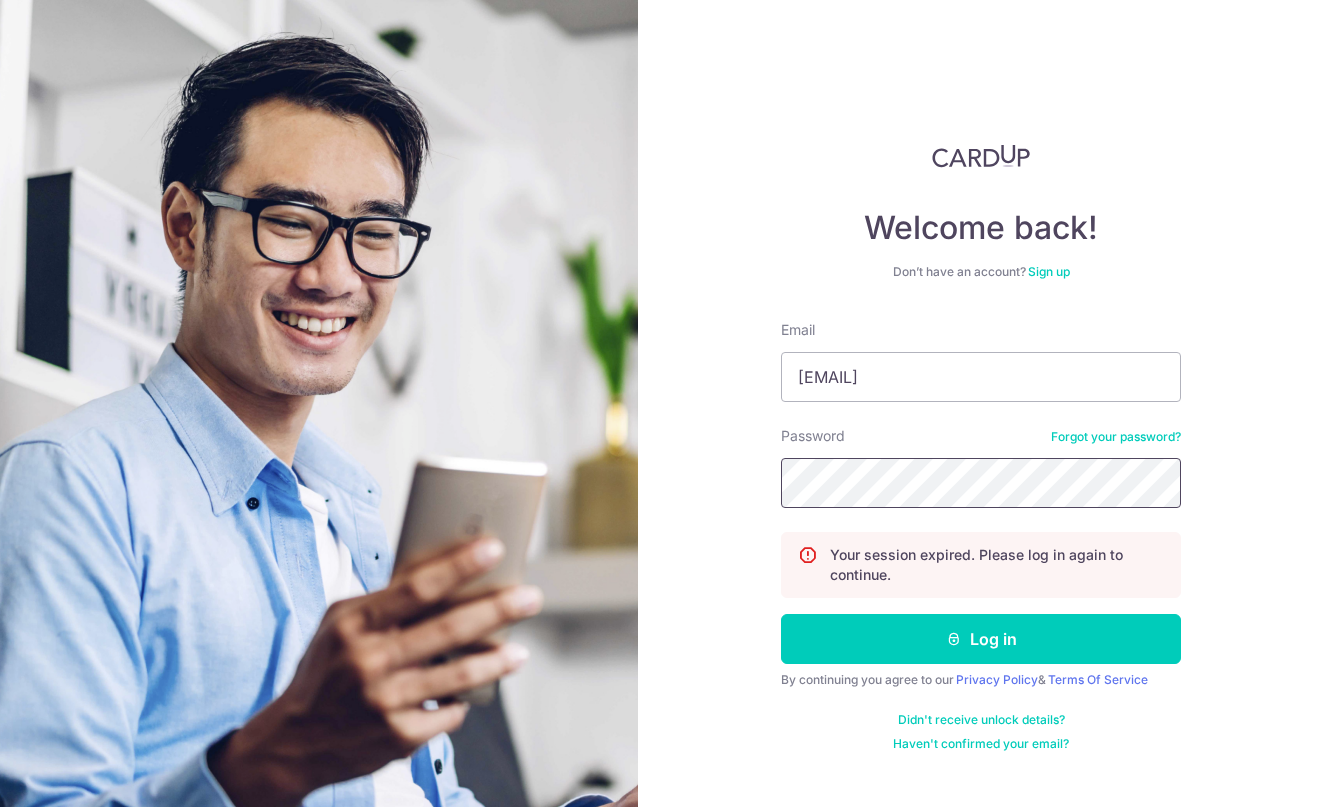 click on "Log in" at bounding box center [981, 639] 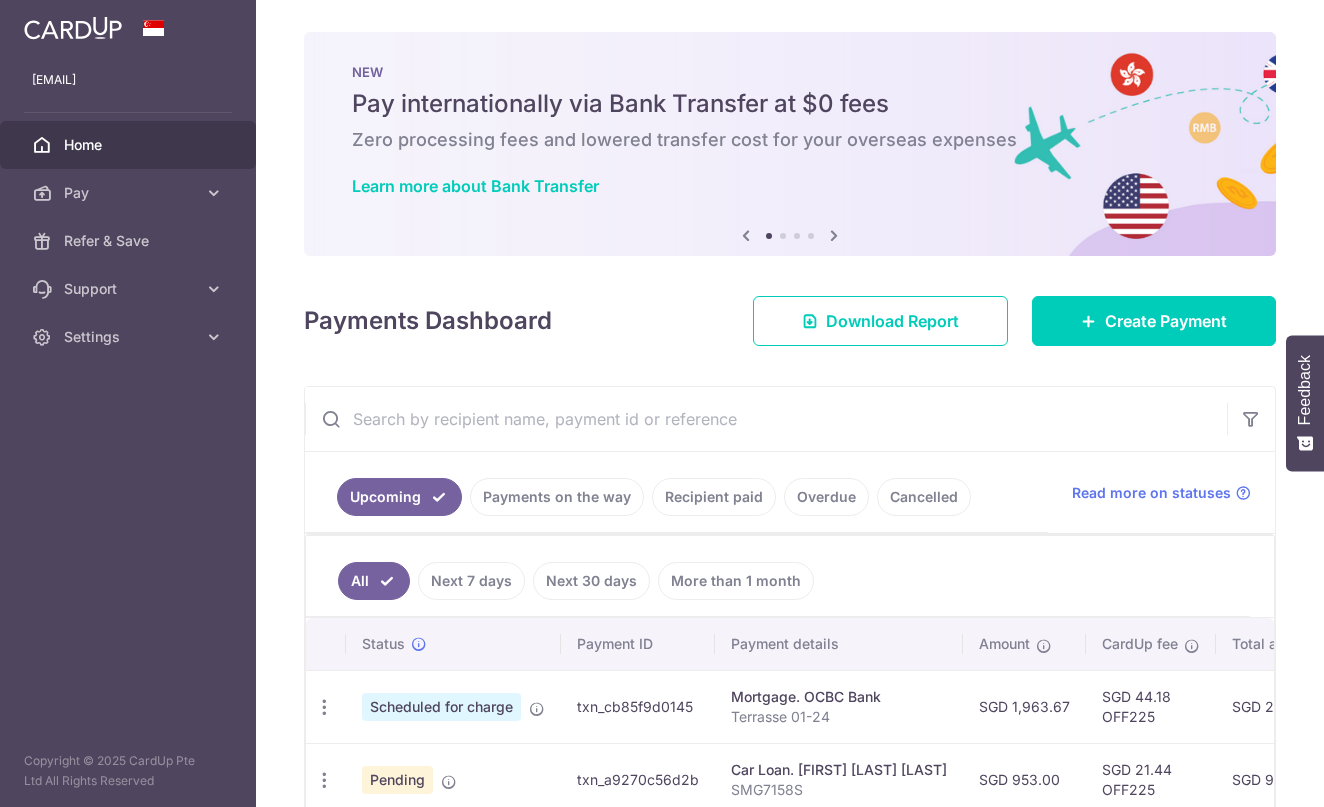 scroll, scrollTop: 0, scrollLeft: 0, axis: both 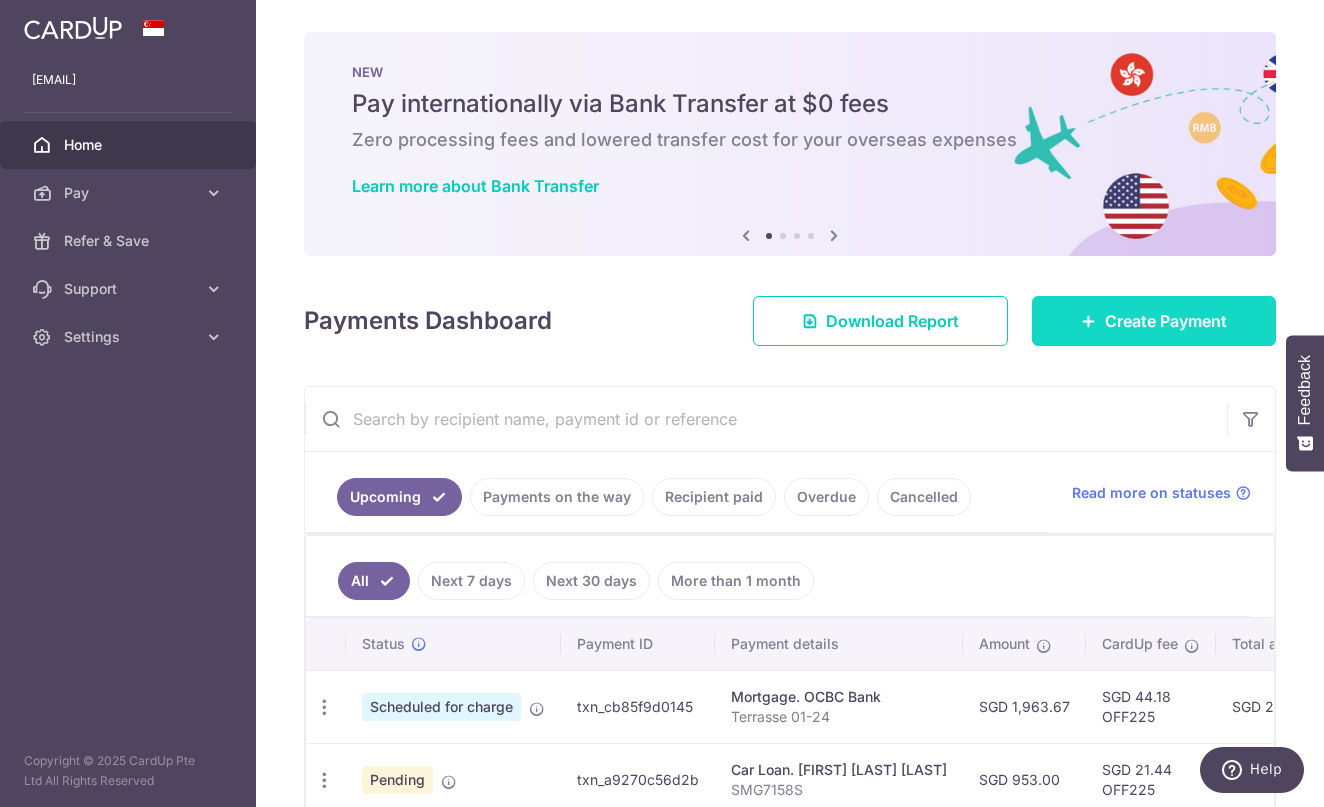 click on "Create Payment" at bounding box center (1166, 321) 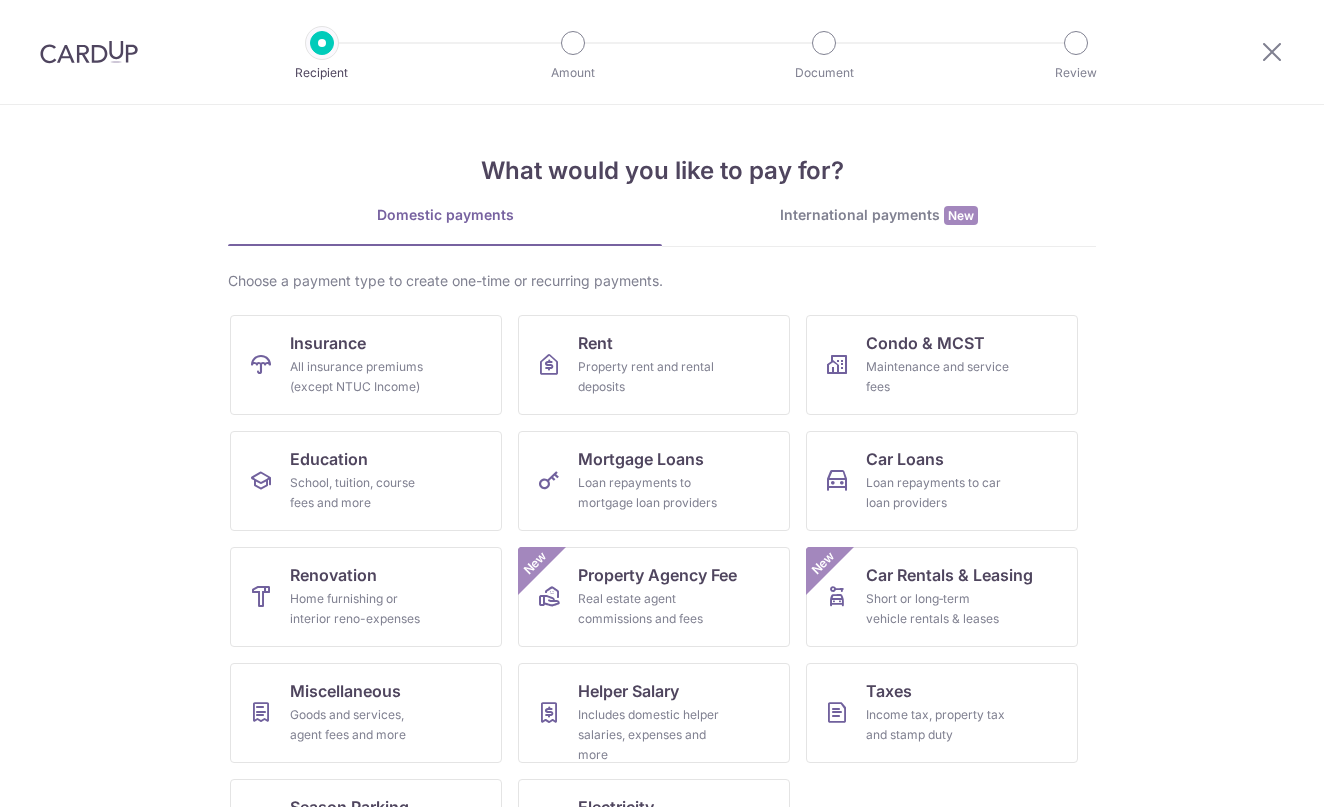 scroll, scrollTop: 0, scrollLeft: 0, axis: both 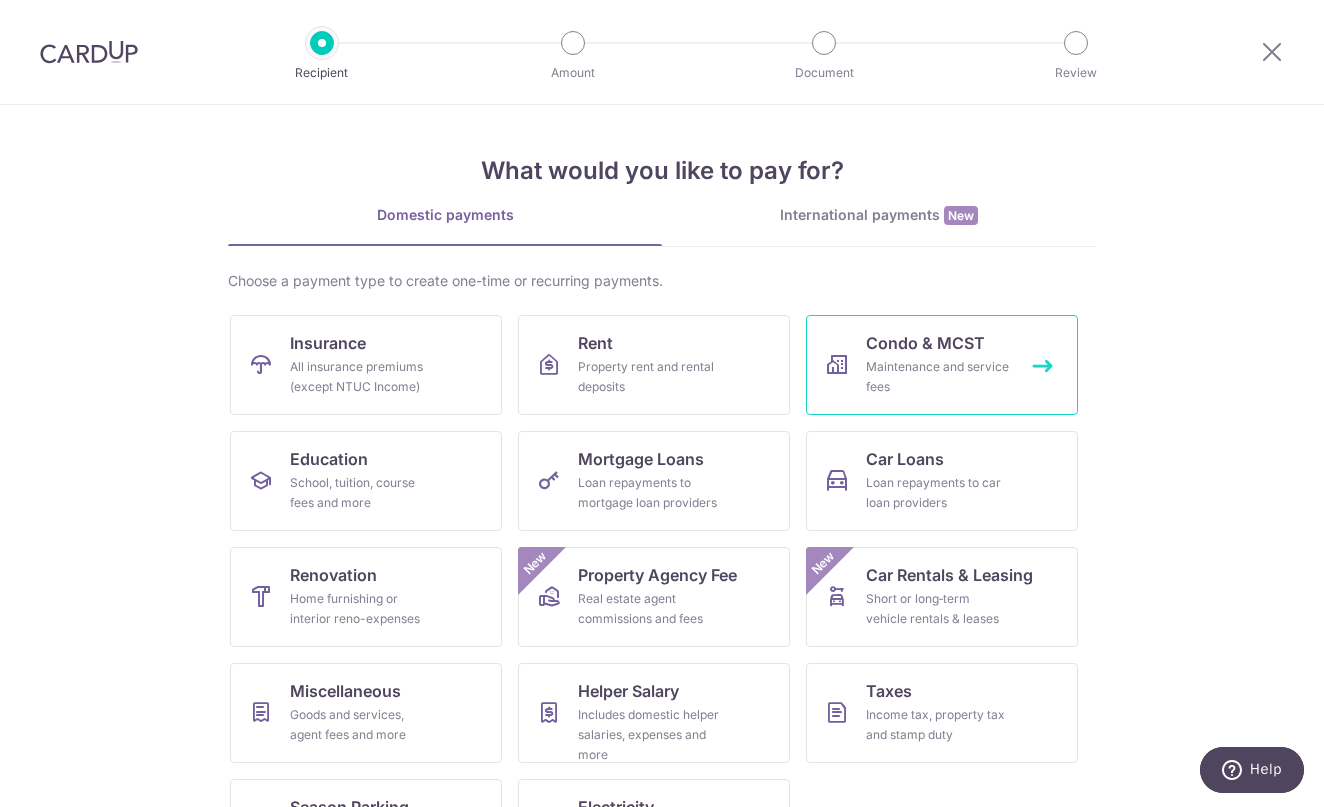 click on "Condo & MCST" at bounding box center [925, 343] 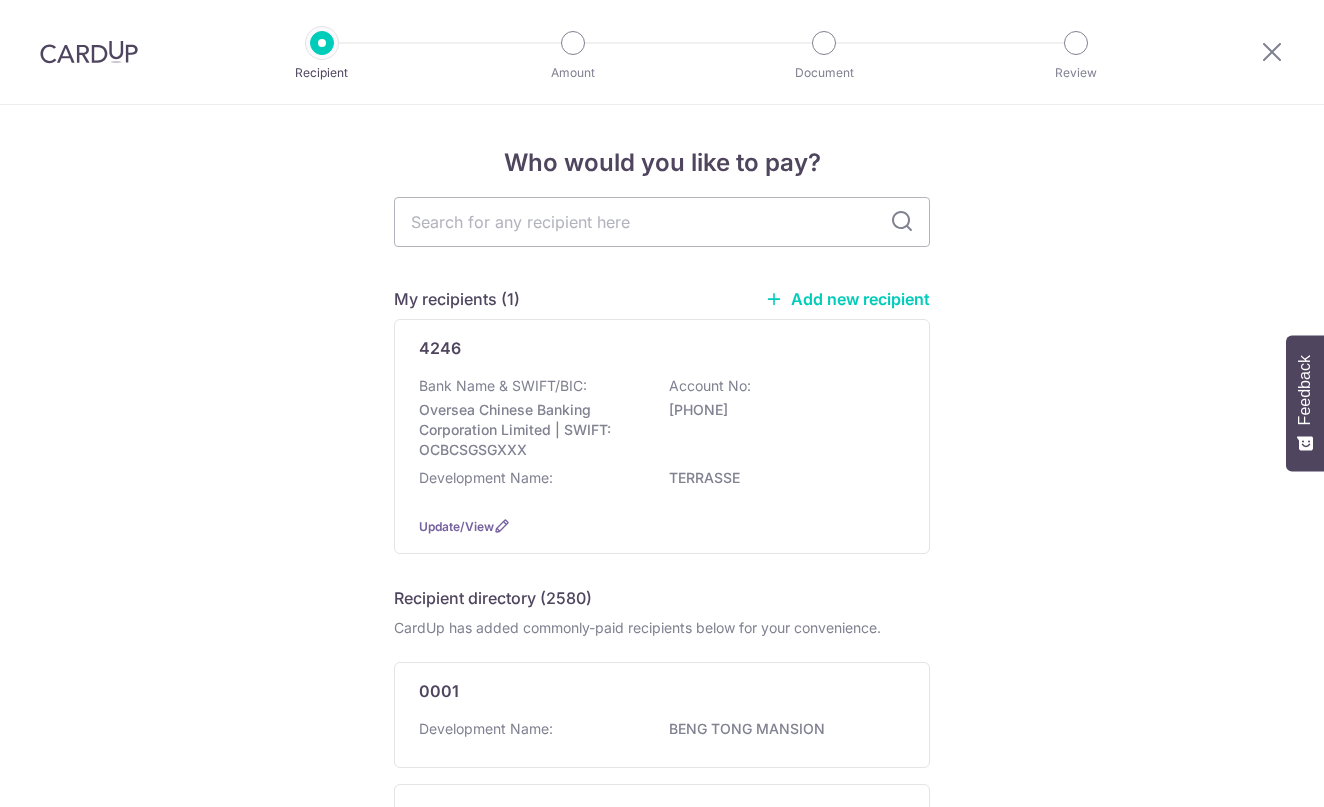 scroll, scrollTop: 0, scrollLeft: 0, axis: both 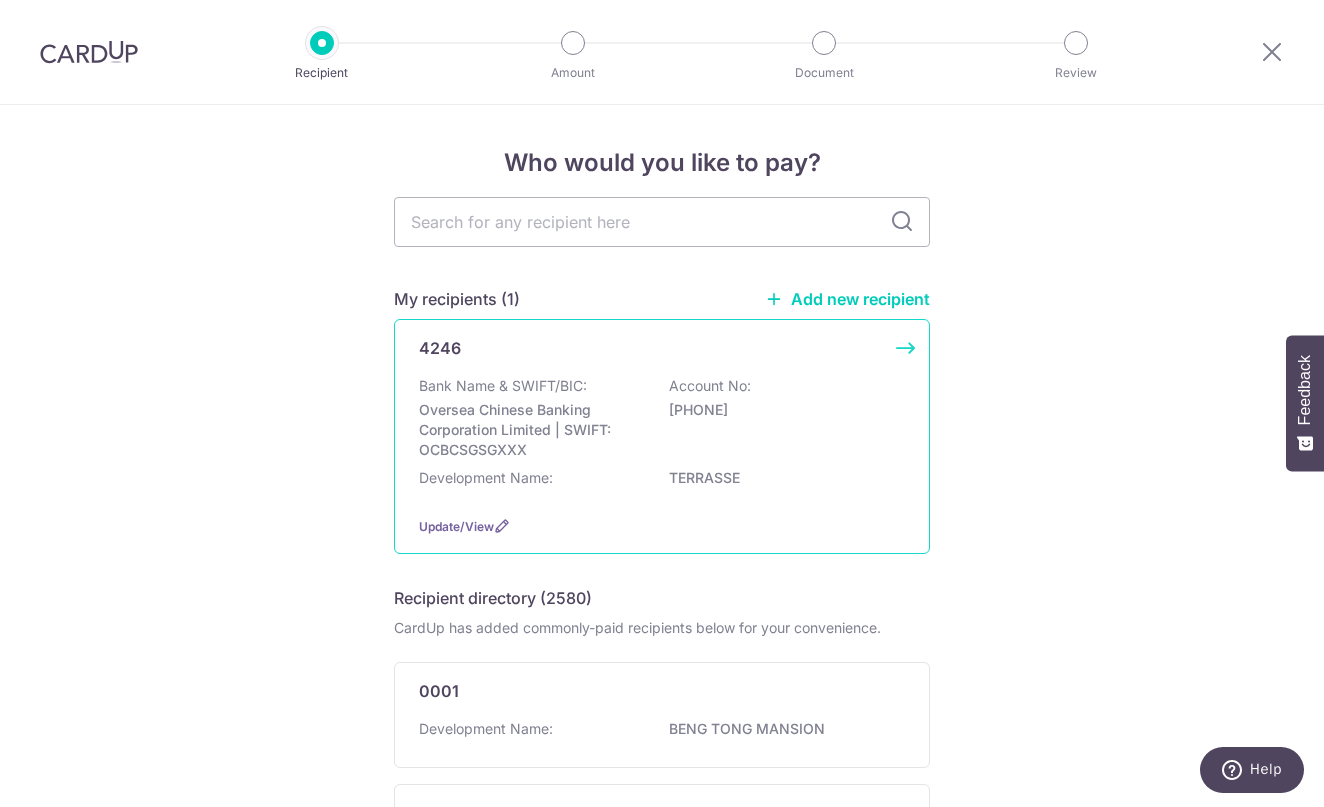 click on "Oversea Chinese Banking Corporation Limited | SWIFT: OCBCSGSGXXX" at bounding box center (531, 430) 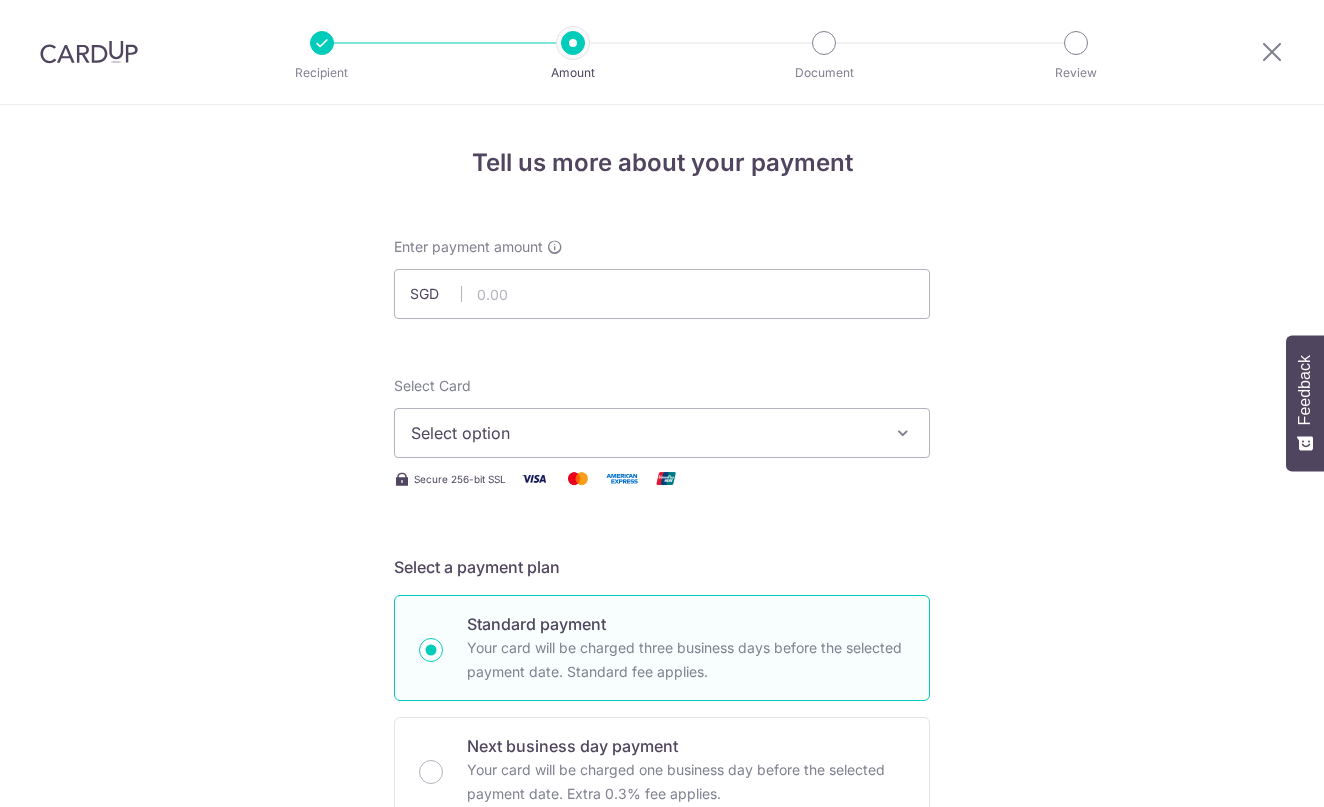 scroll, scrollTop: 0, scrollLeft: 0, axis: both 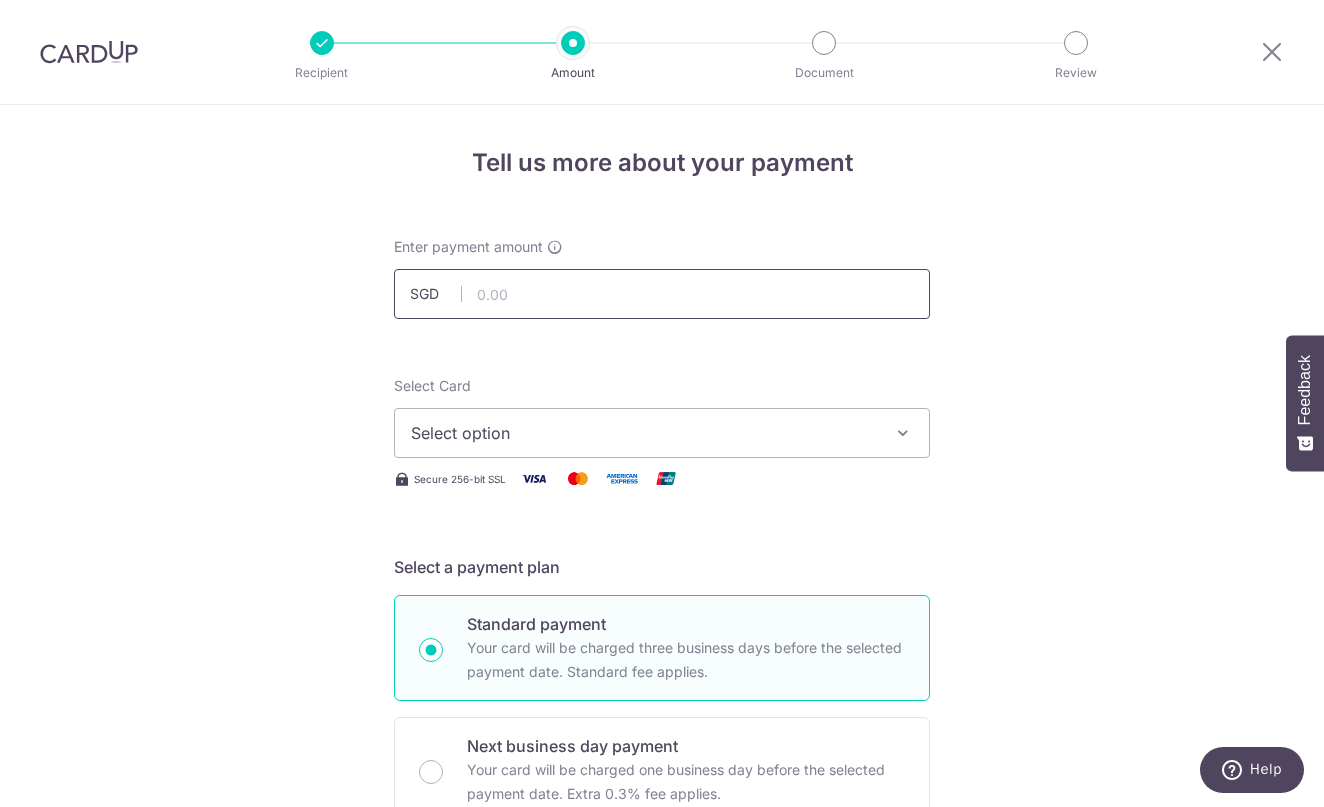 click at bounding box center (662, 294) 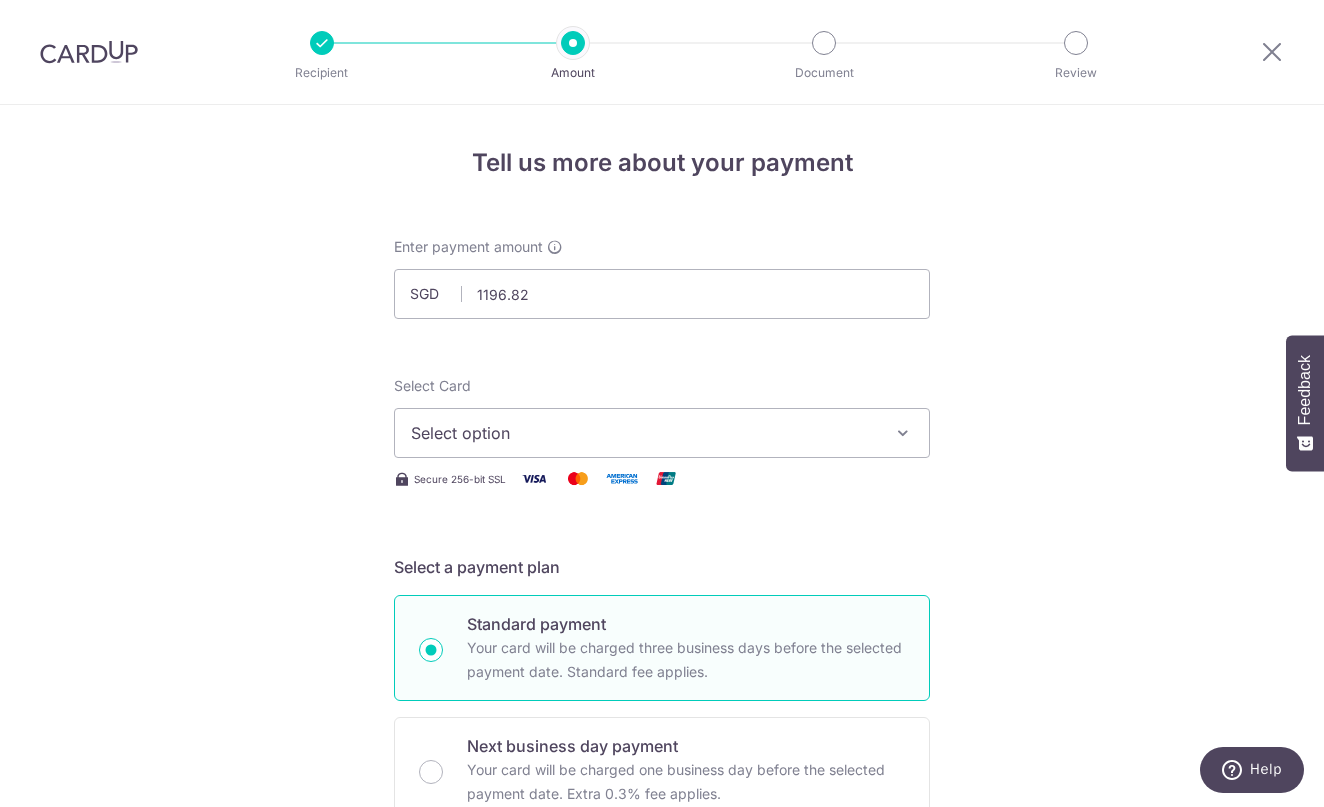 type on "1,196.82" 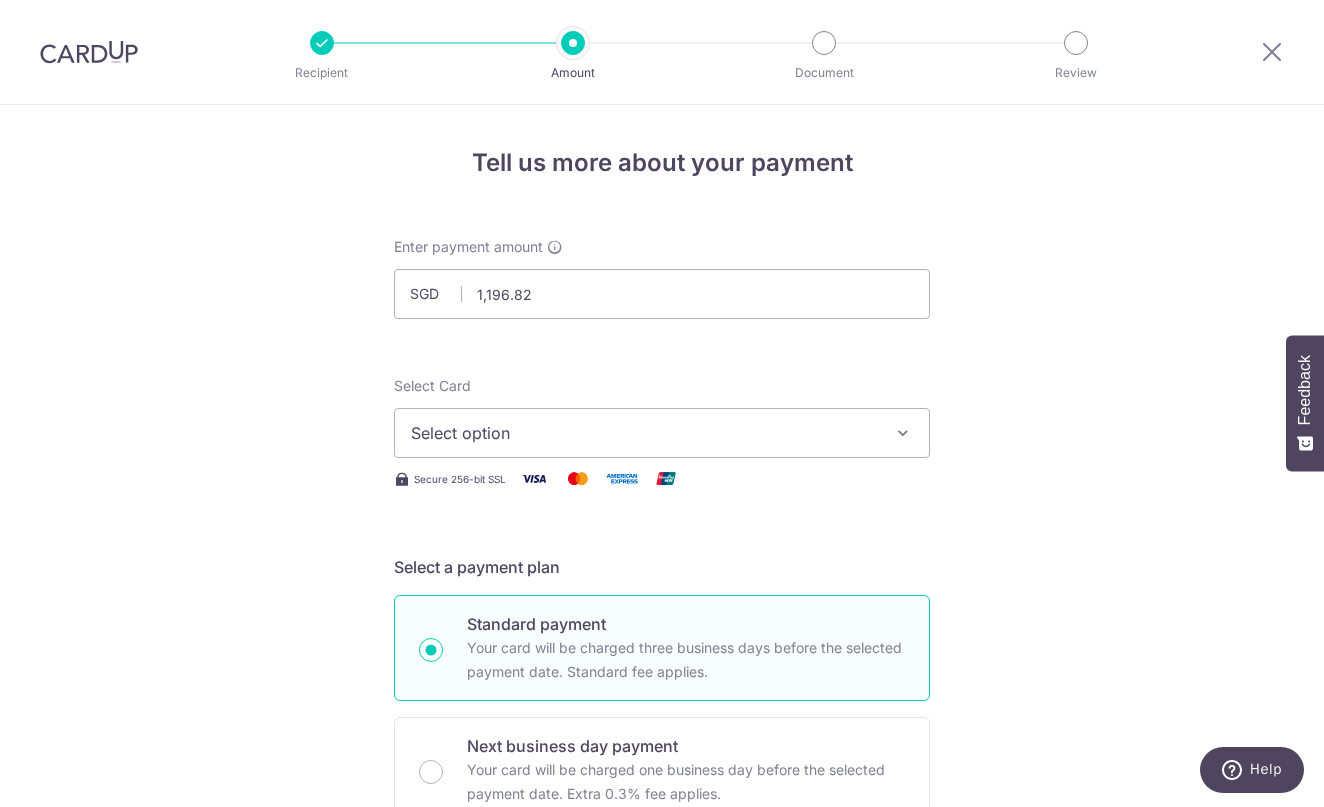 click on "Select option" at bounding box center (644, 433) 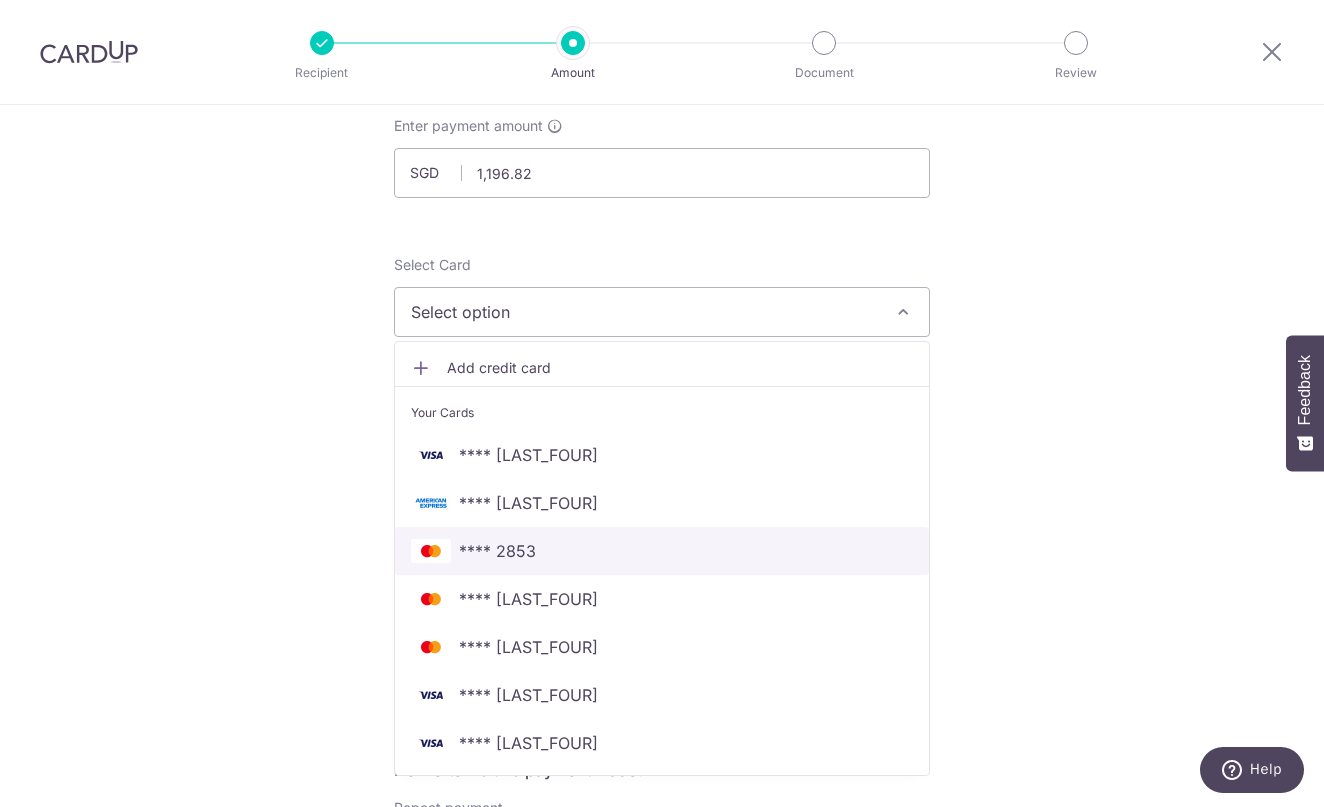 scroll, scrollTop: 119, scrollLeft: 0, axis: vertical 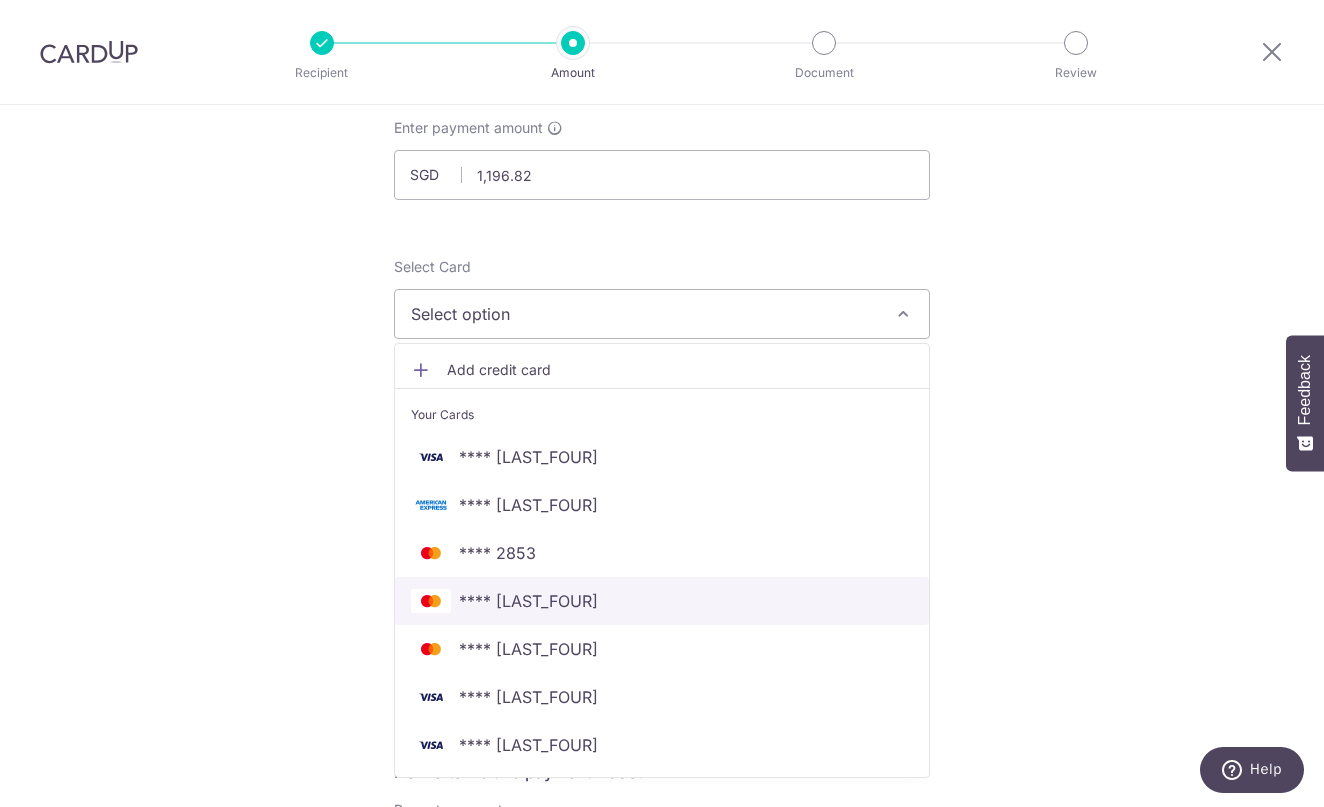 click on "**** [CARD]" at bounding box center [662, 601] 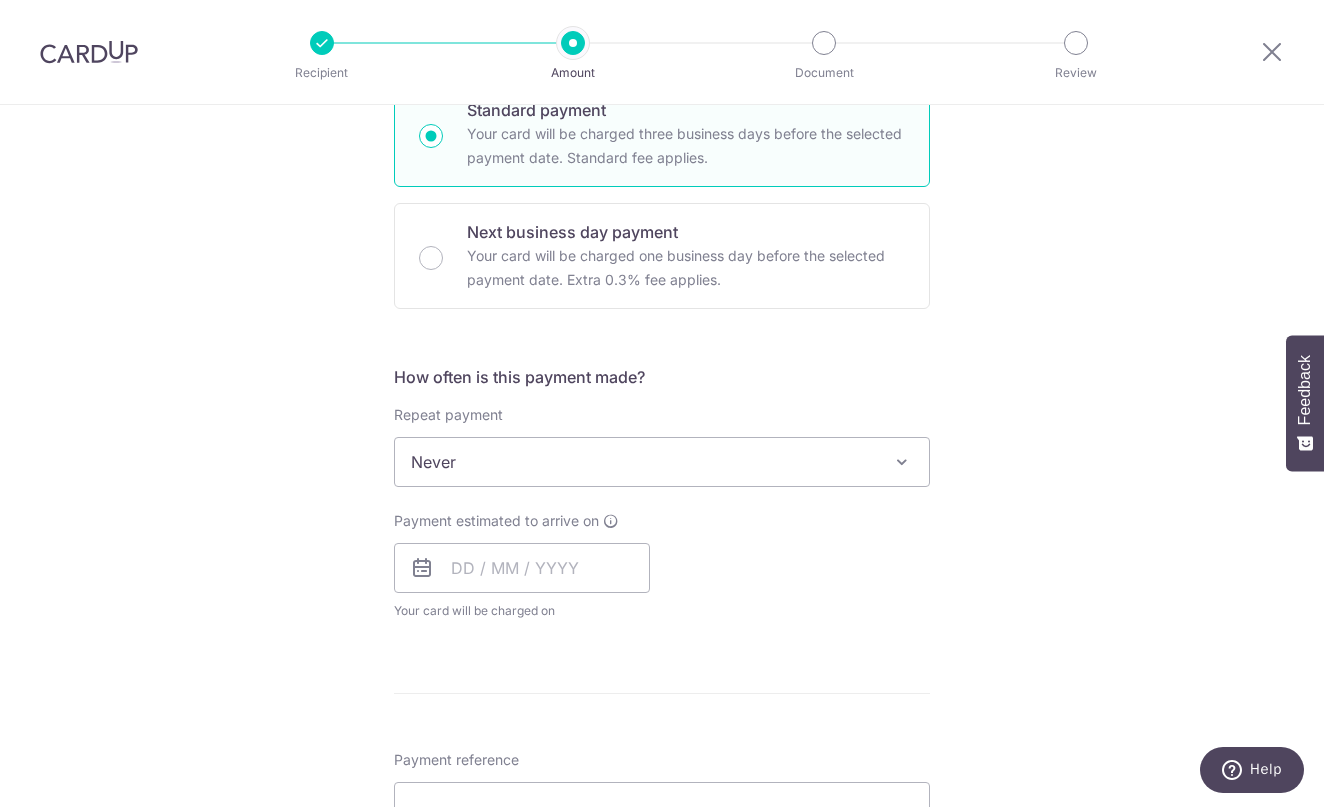 scroll, scrollTop: 521, scrollLeft: 0, axis: vertical 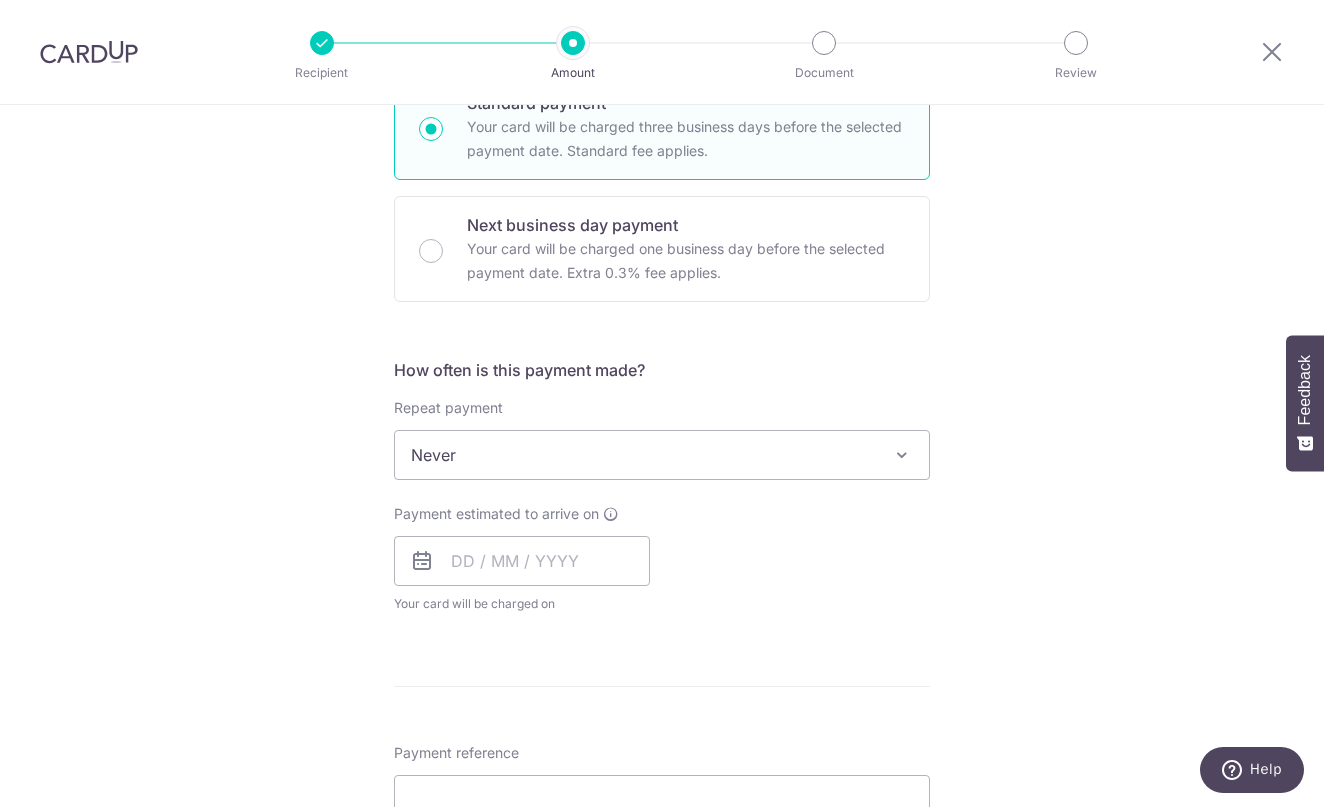 click on "Never" at bounding box center (662, 455) 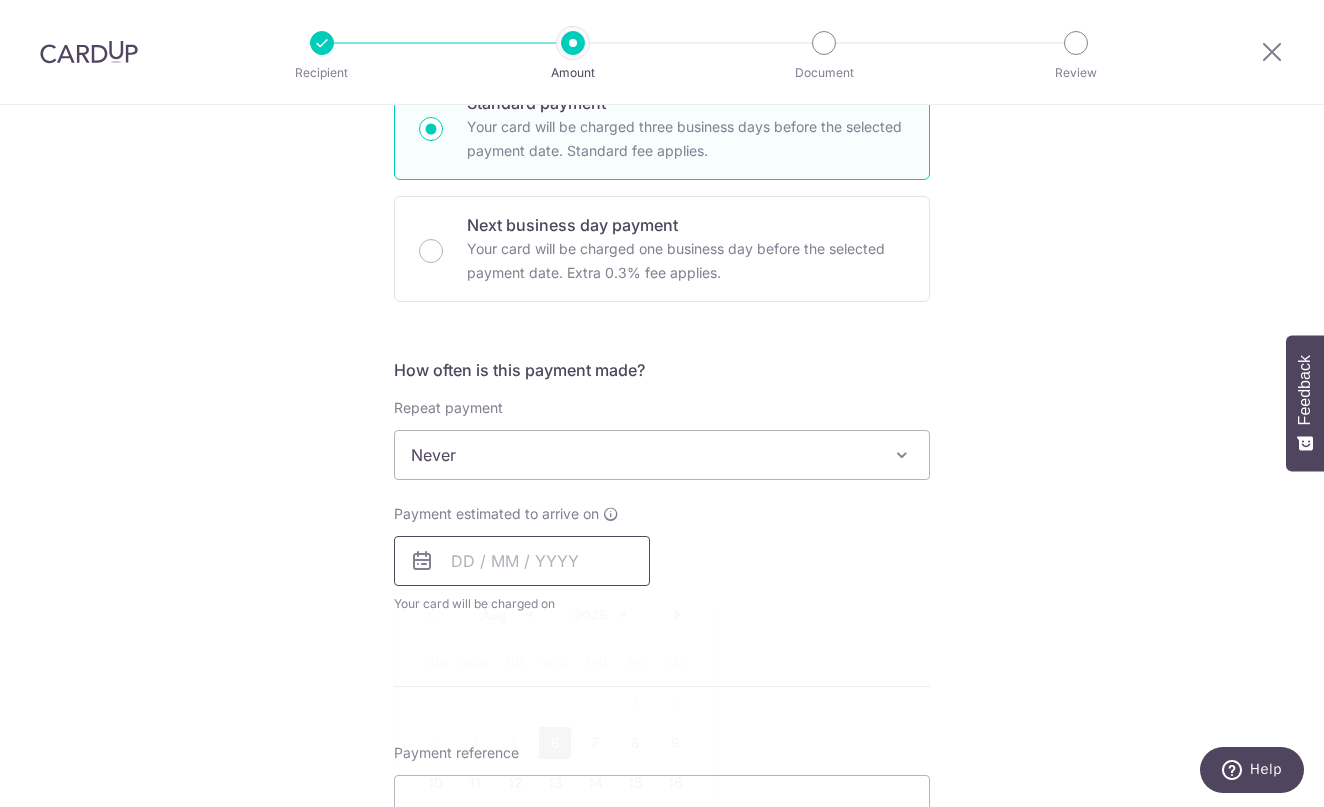 click at bounding box center (522, 561) 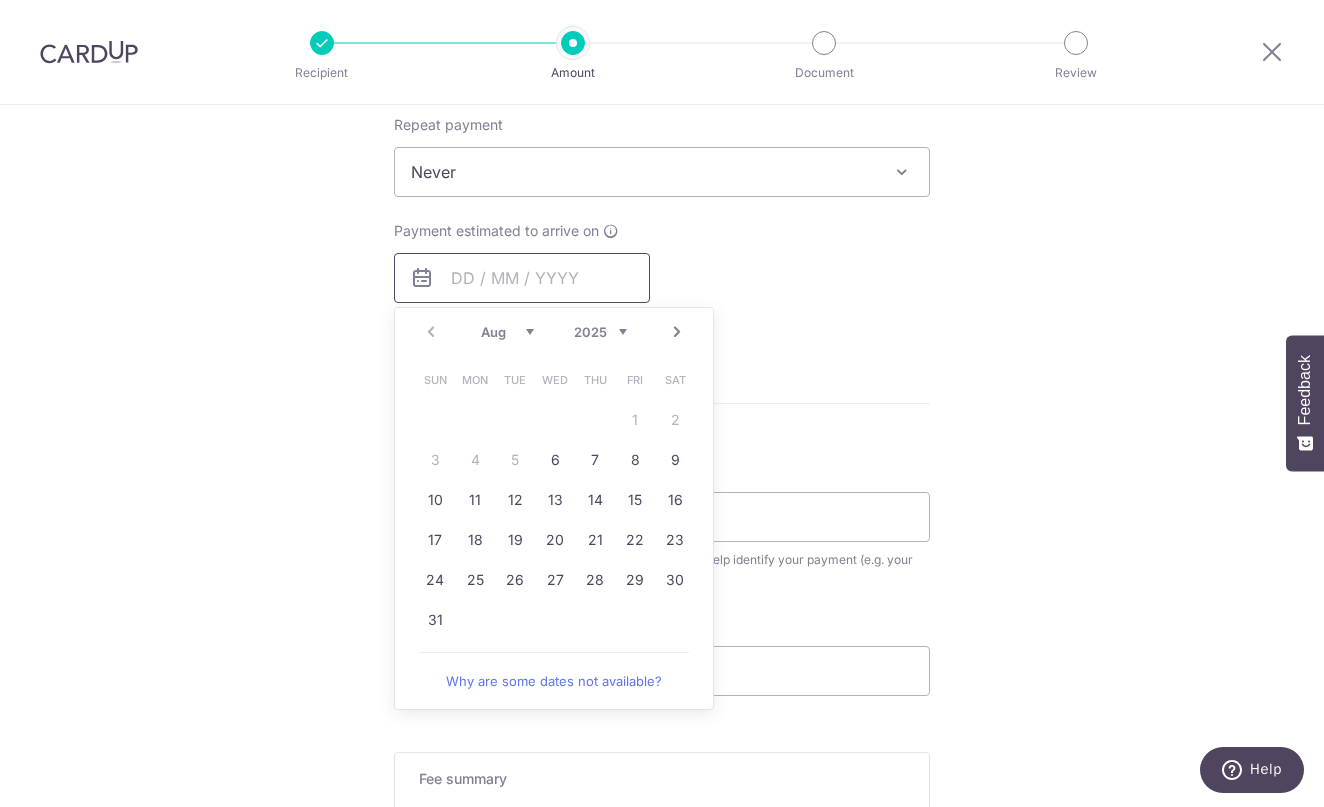 scroll, scrollTop: 809, scrollLeft: 0, axis: vertical 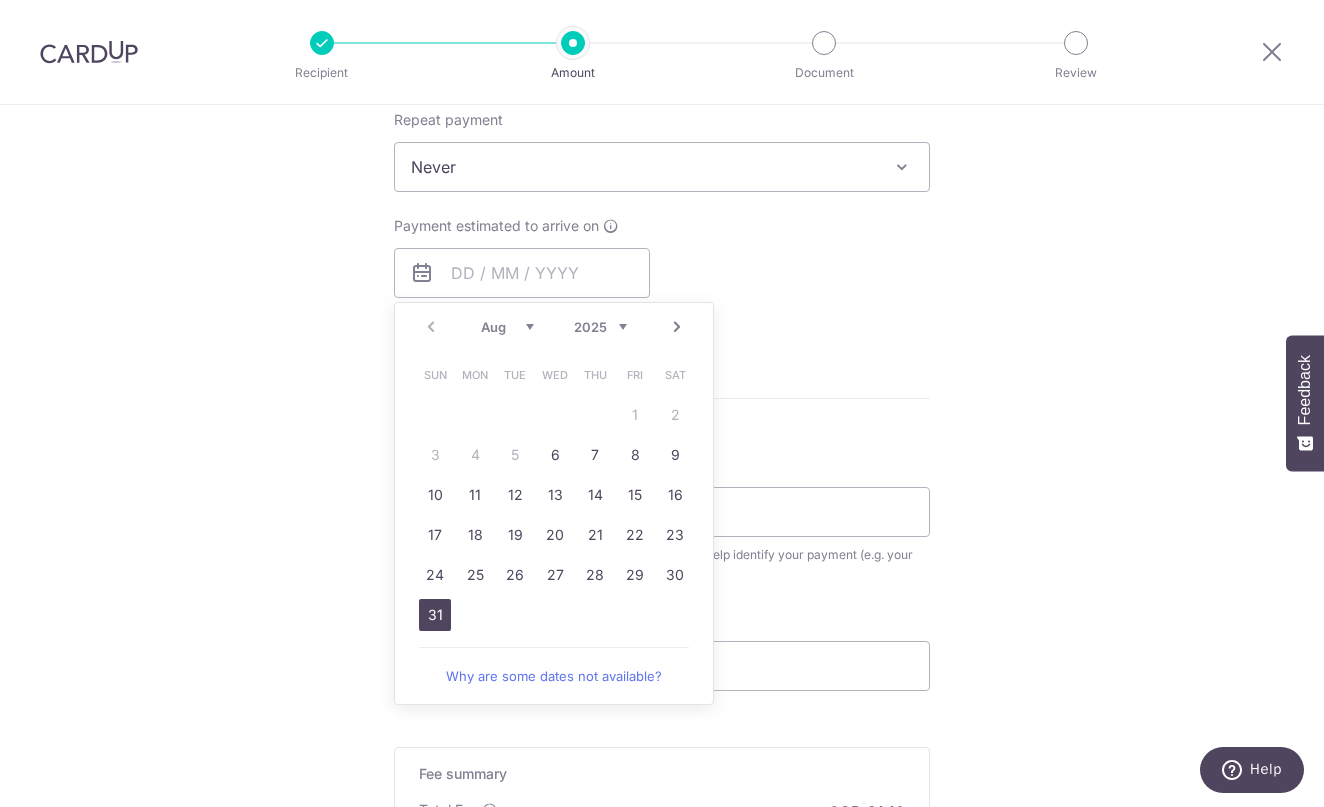 click on "31" at bounding box center [435, 615] 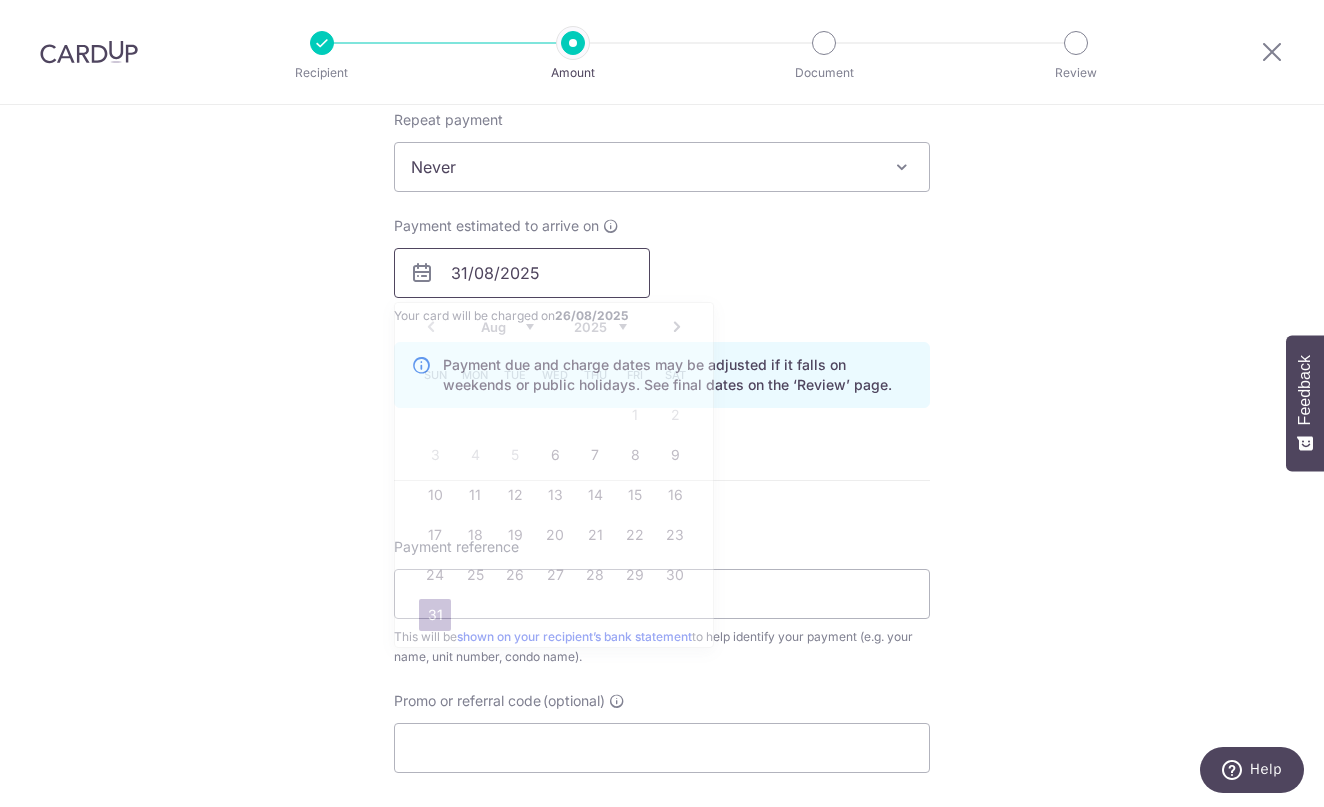click on "31/08/2025" at bounding box center [522, 273] 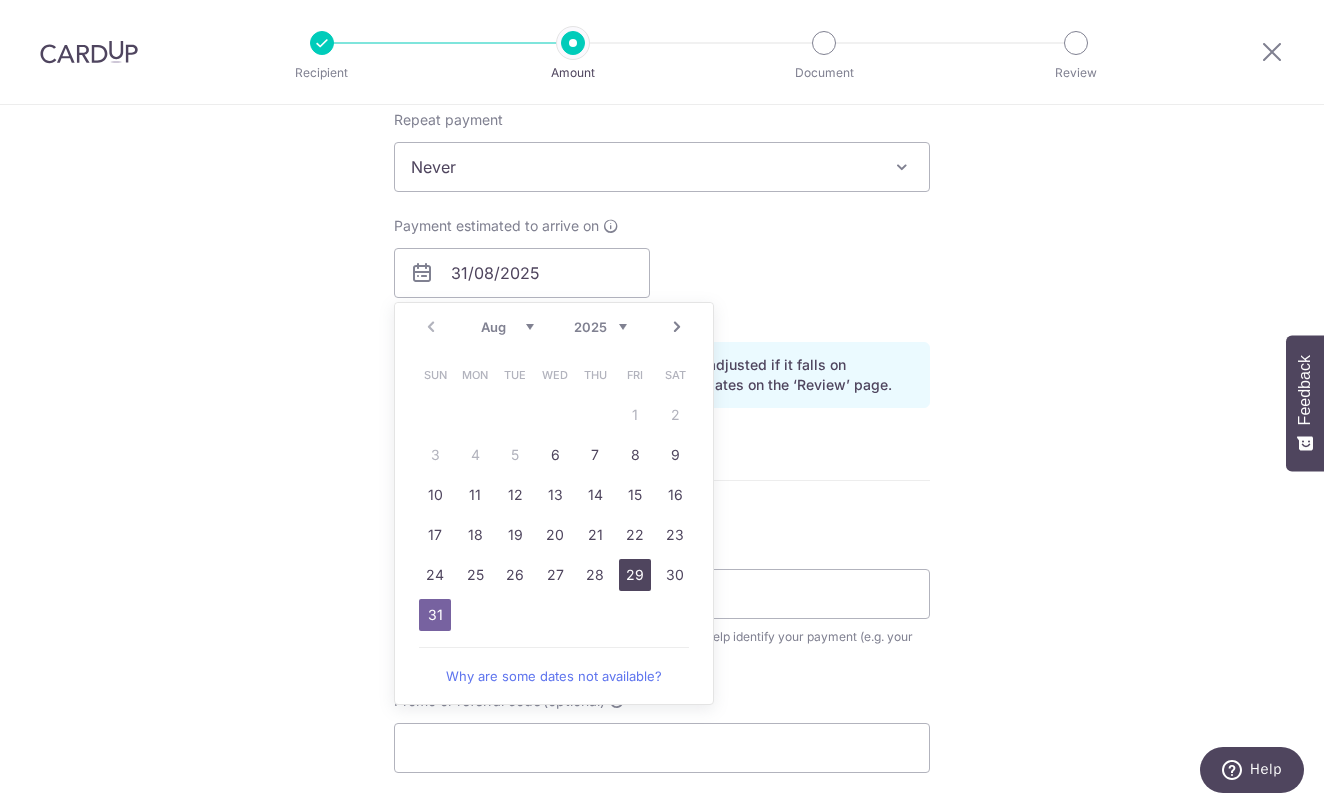 click on "29" at bounding box center [635, 575] 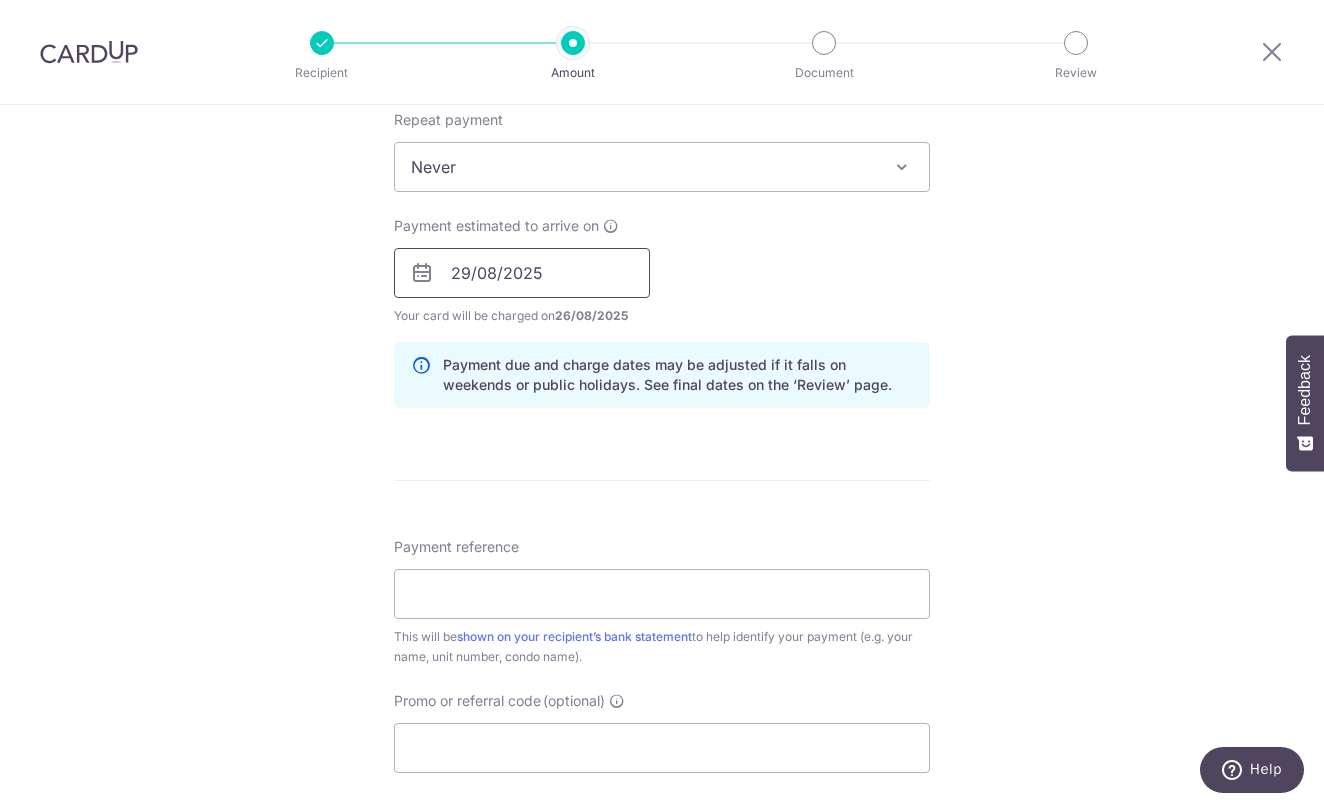 click on "29/08/2025" at bounding box center [522, 273] 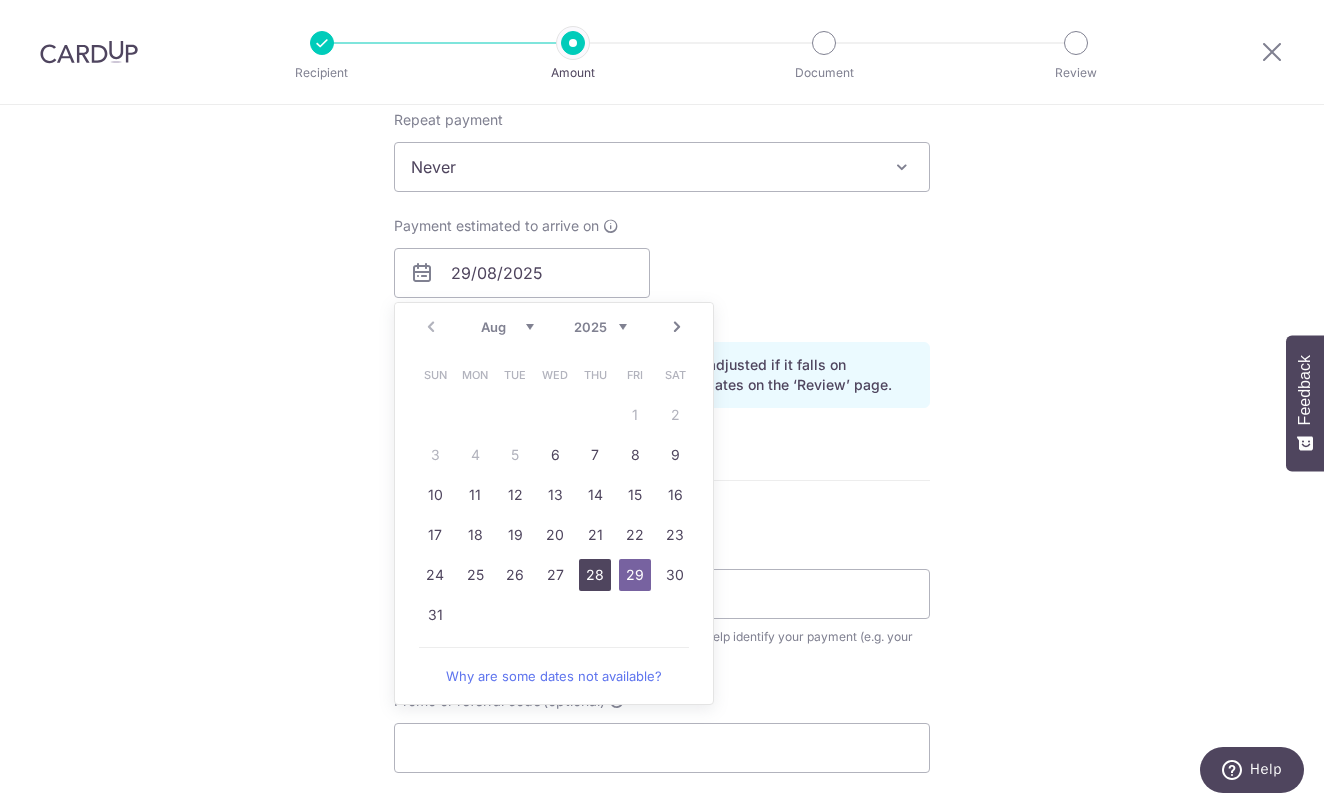 click on "28" at bounding box center [595, 575] 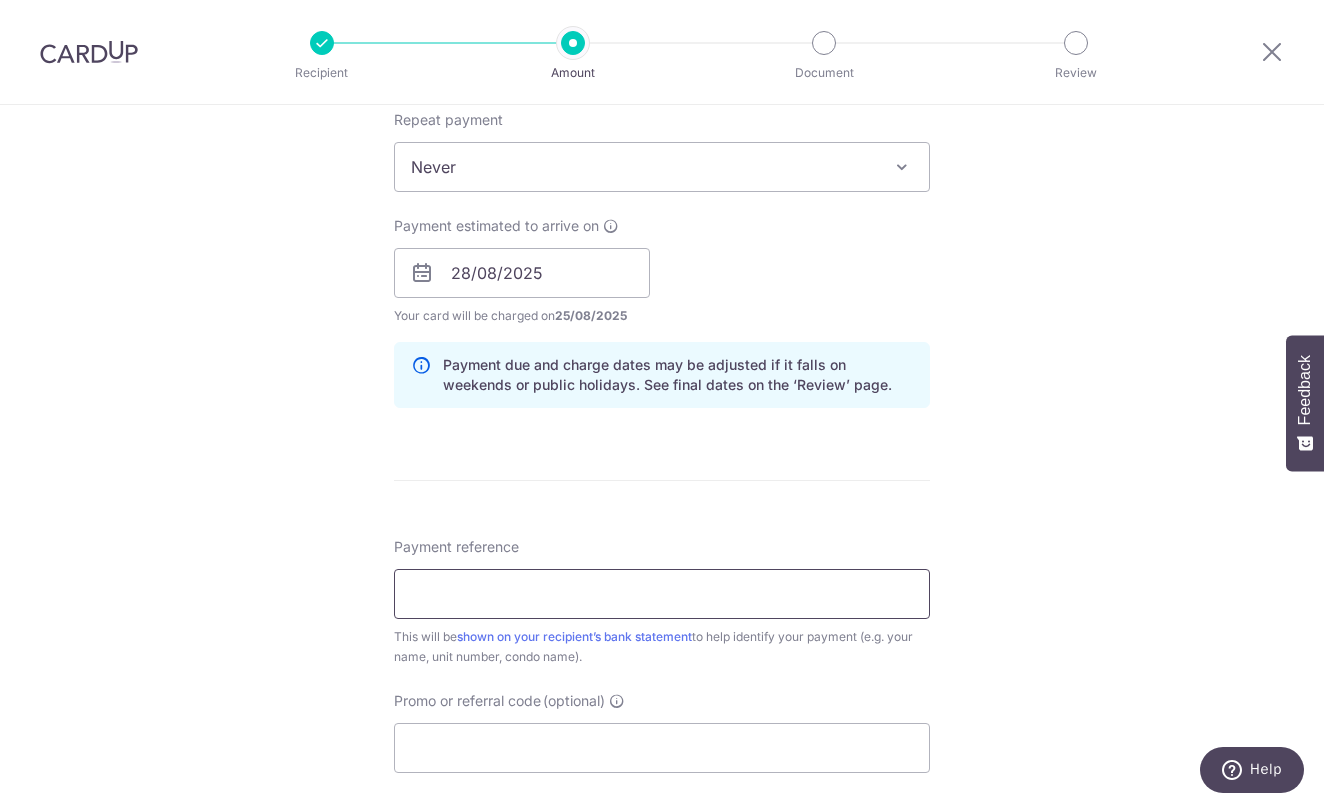 click on "Payment reference" at bounding box center (662, 594) 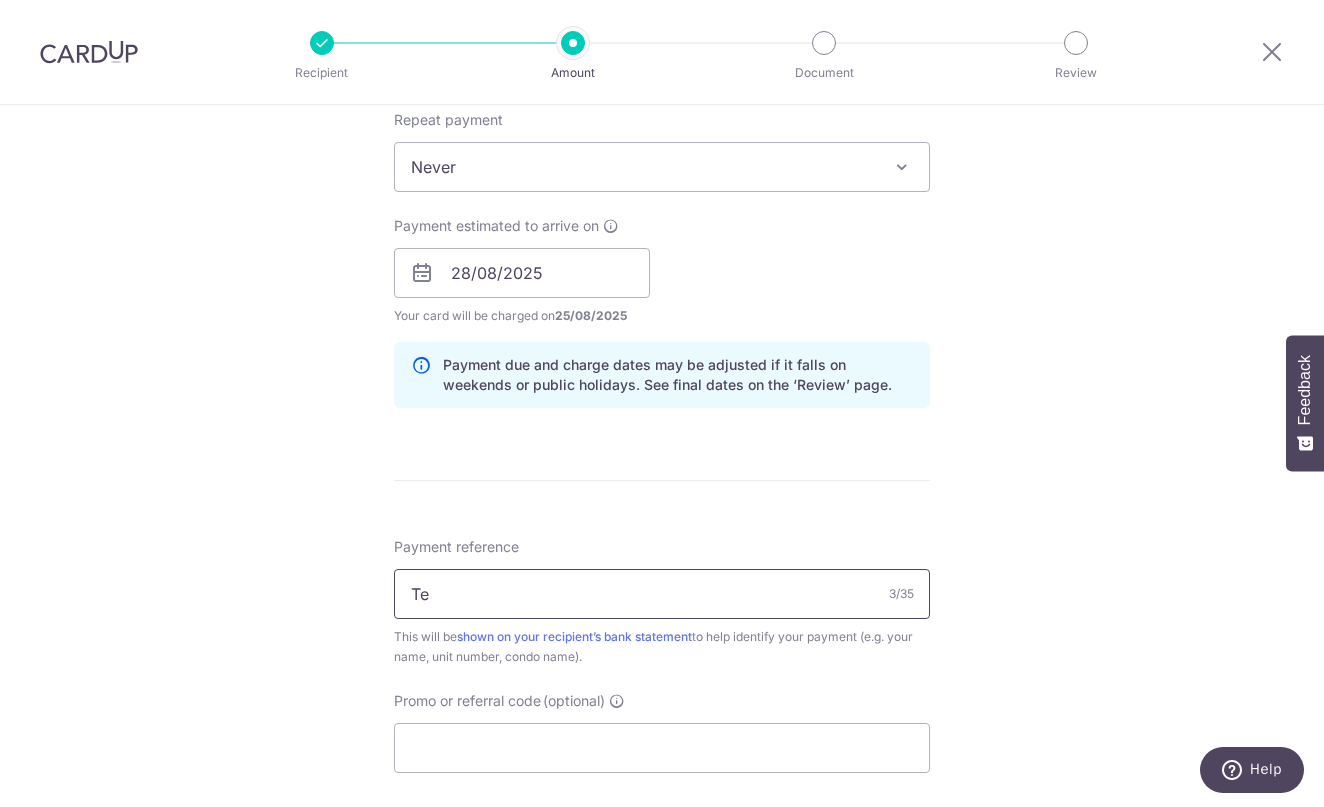 type on "T" 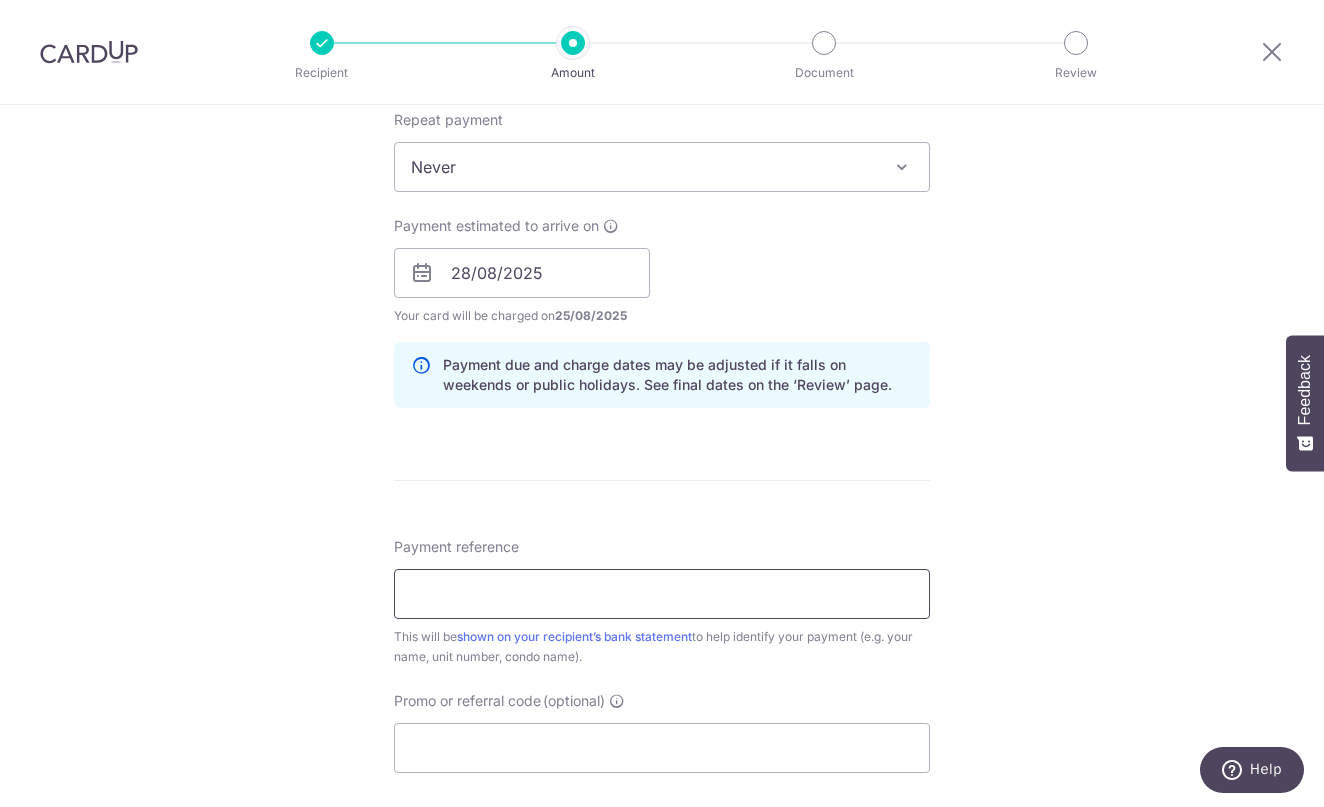 paste on "25#01-24" 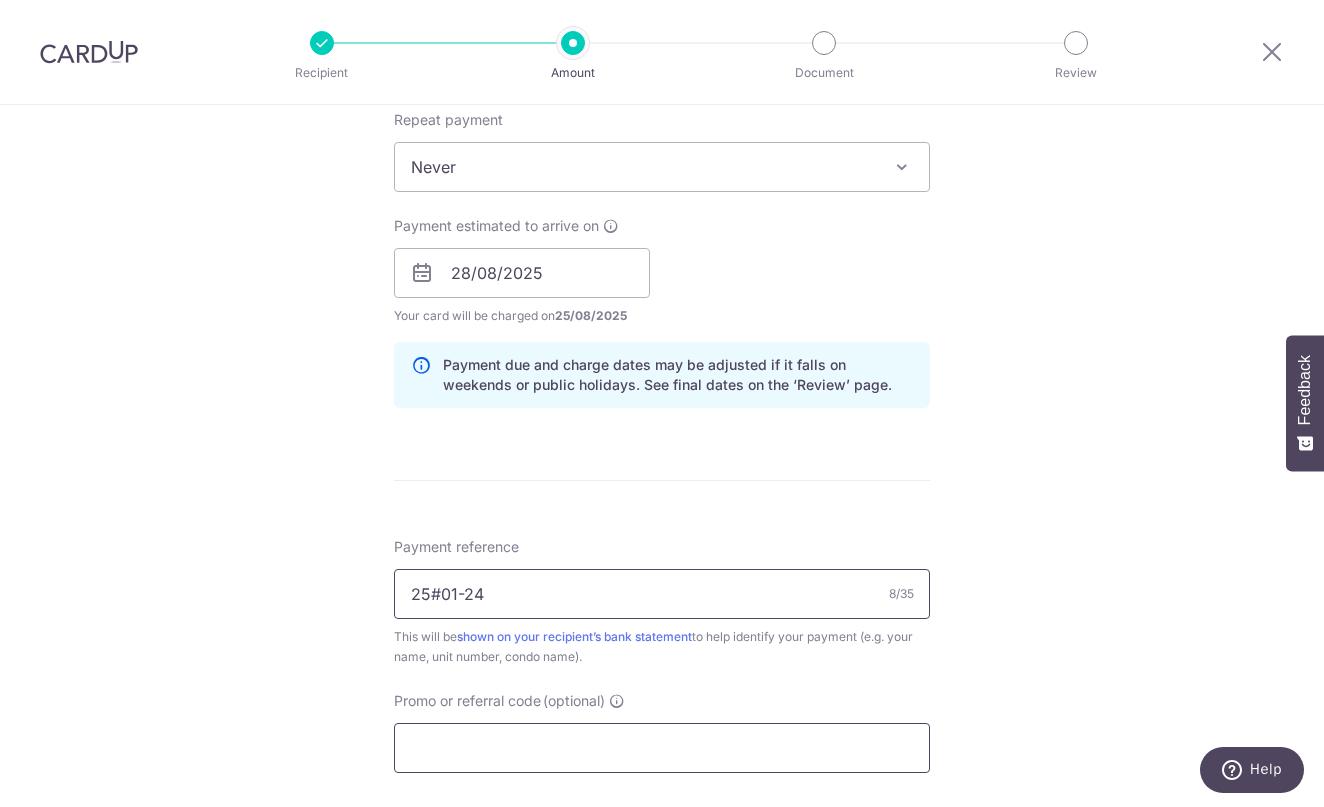 type on "25#01-24" 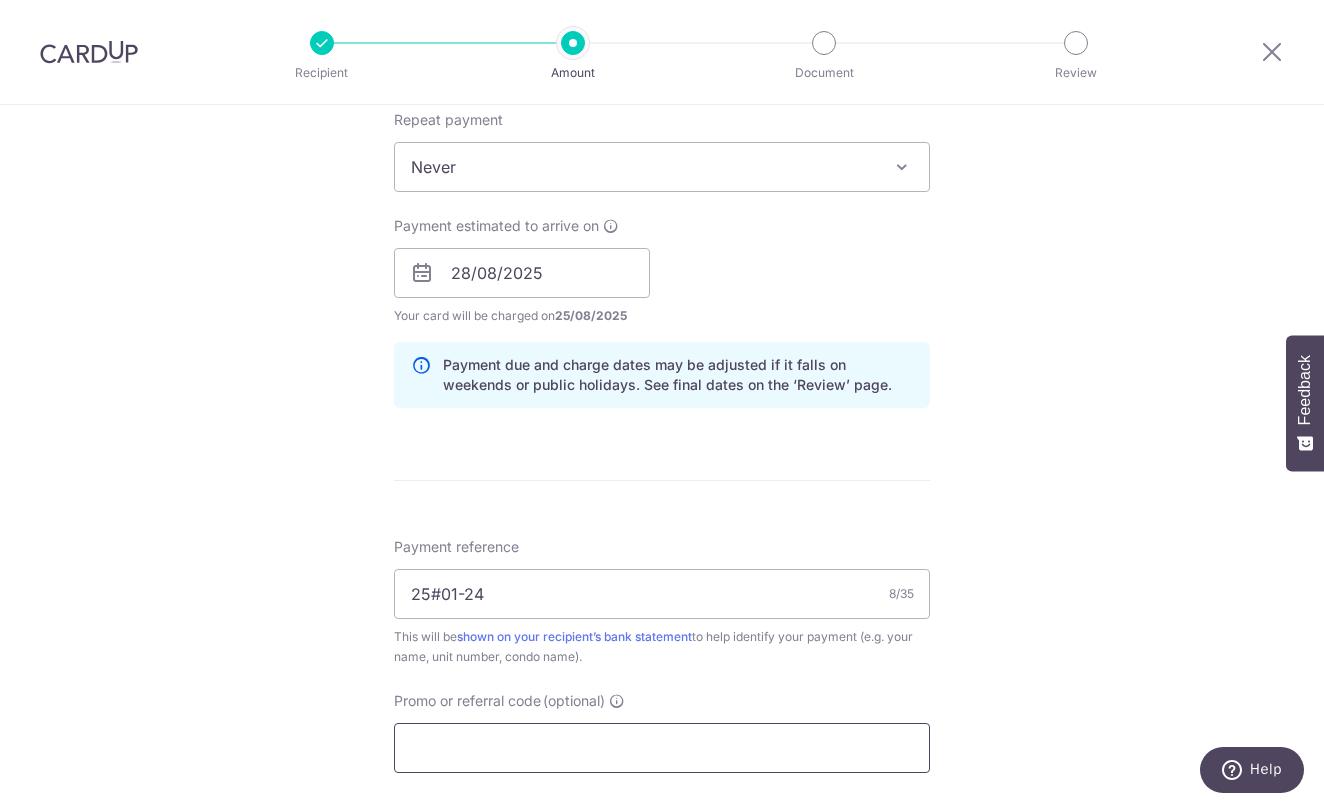 click on "Promo or referral code
(optional)" at bounding box center [662, 748] 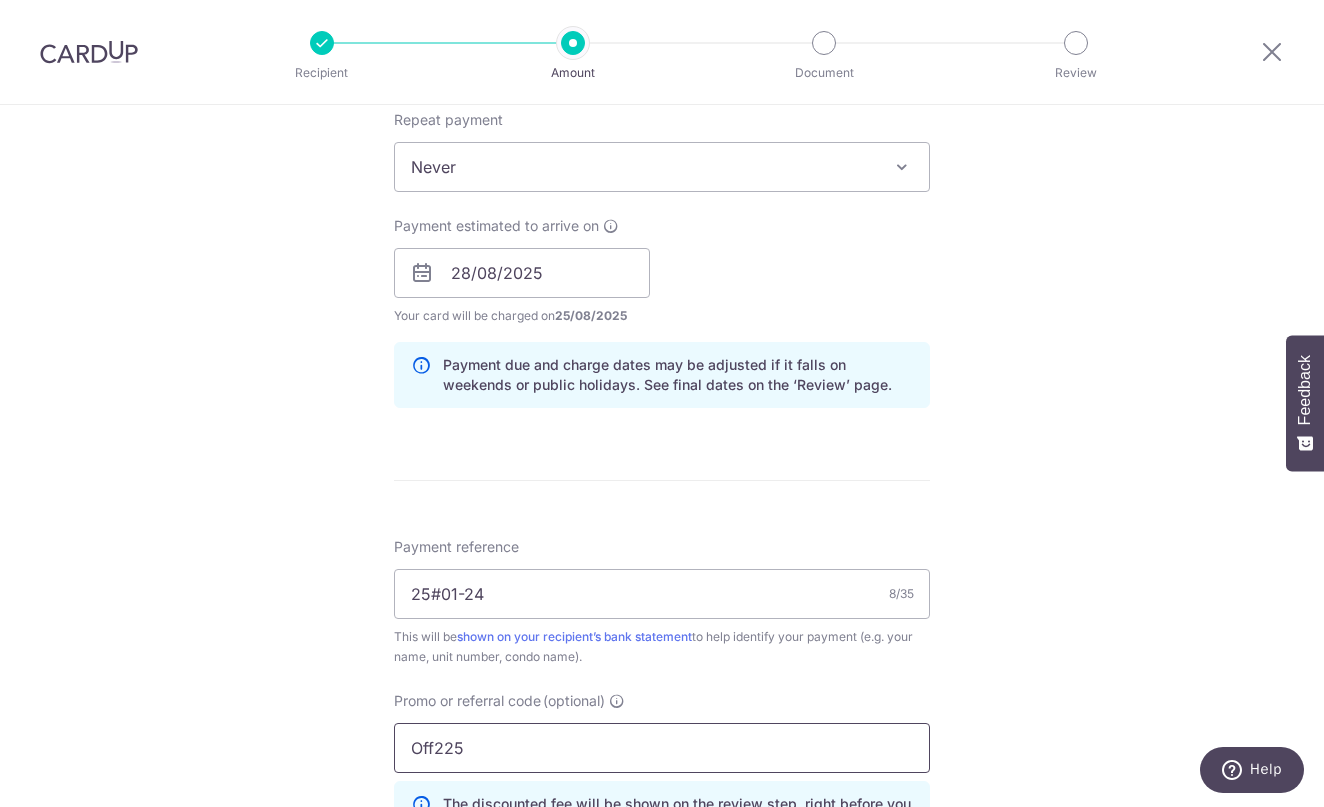 type on "Off225" 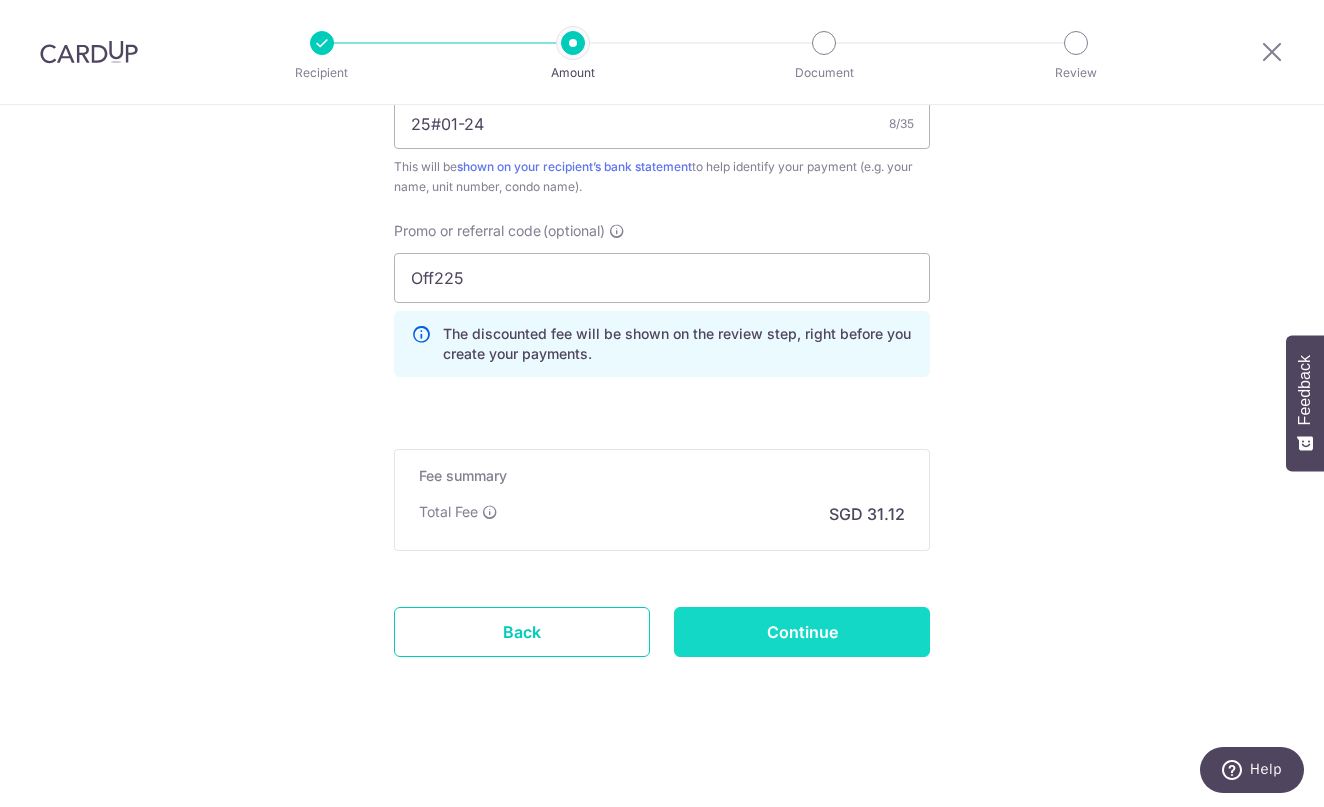 scroll, scrollTop: 1279, scrollLeft: 0, axis: vertical 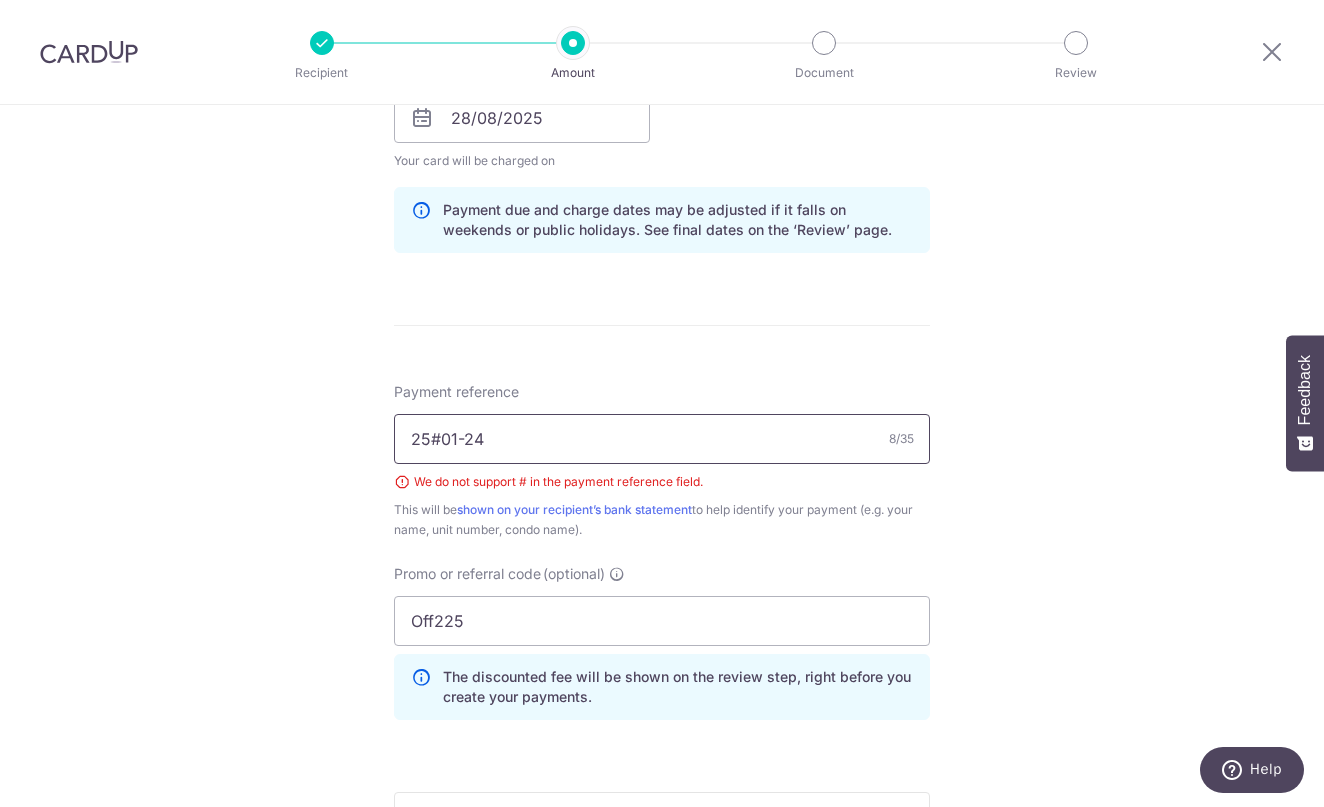 drag, startPoint x: 436, startPoint y: 454, endPoint x: 451, endPoint y: 447, distance: 16.552946 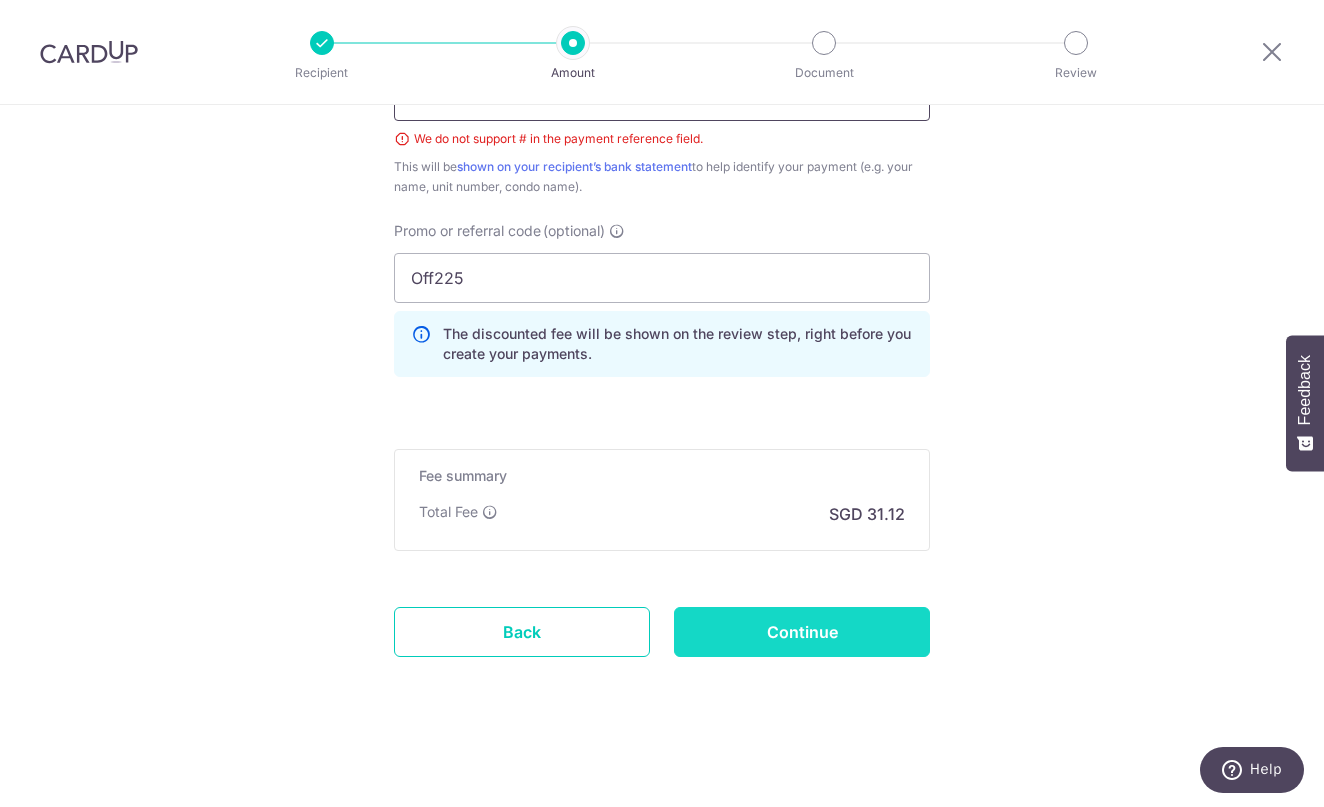 scroll, scrollTop: 1307, scrollLeft: 0, axis: vertical 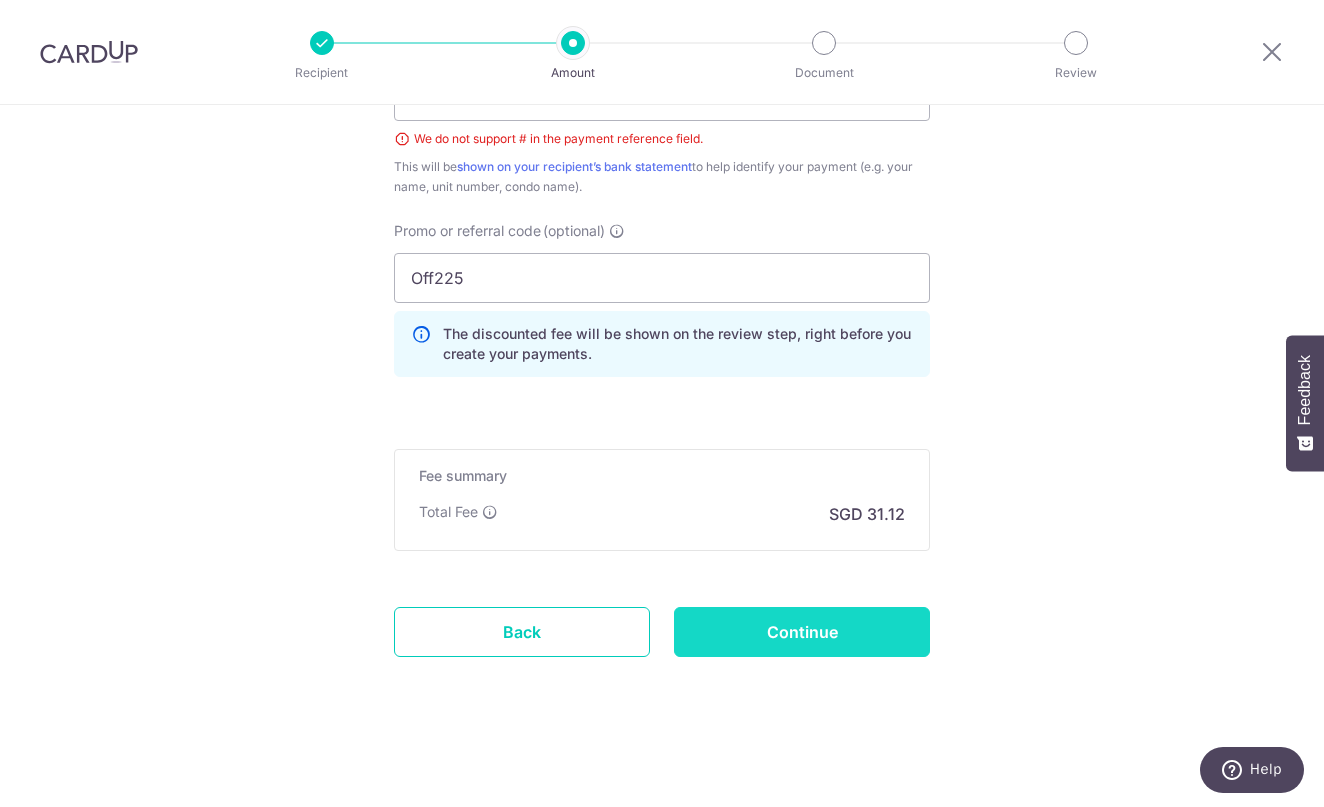 click on "Continue" at bounding box center [802, 632] 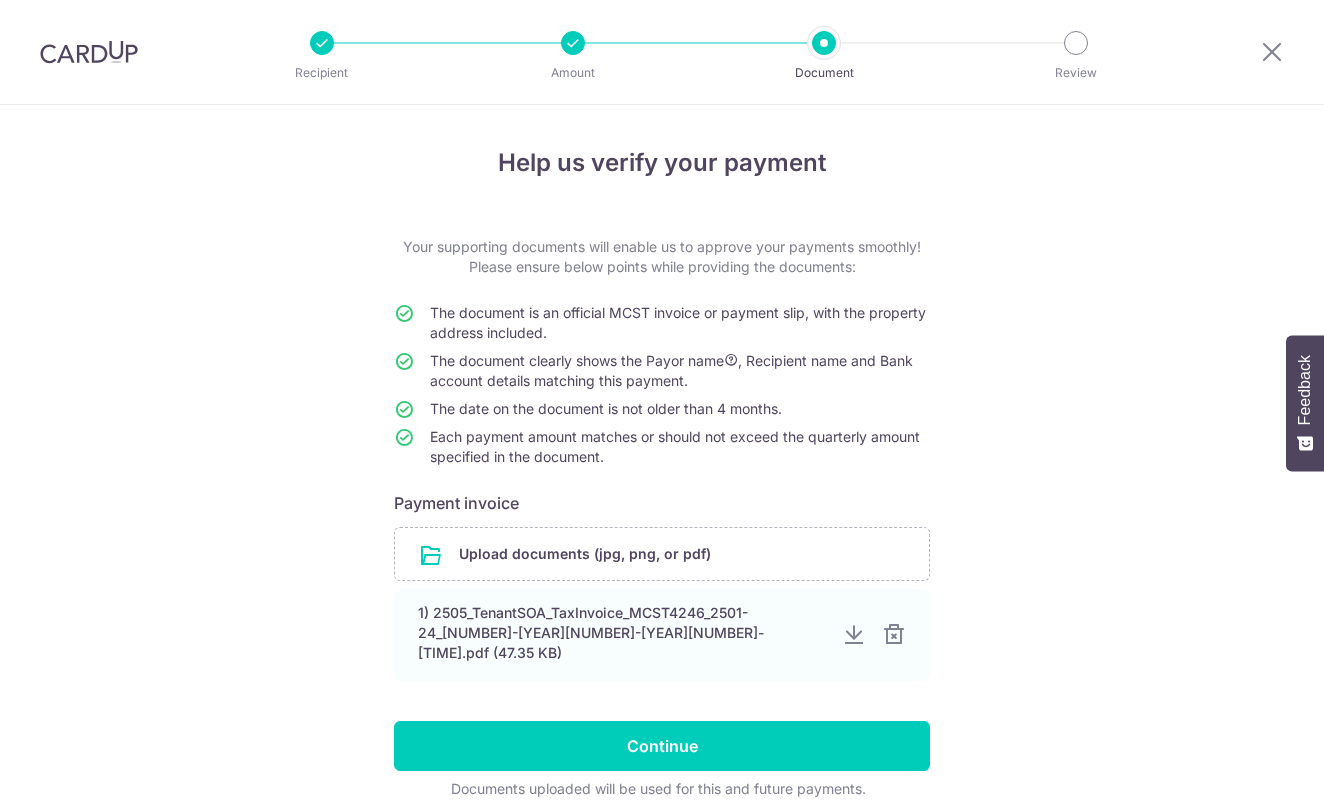 scroll, scrollTop: 0, scrollLeft: 0, axis: both 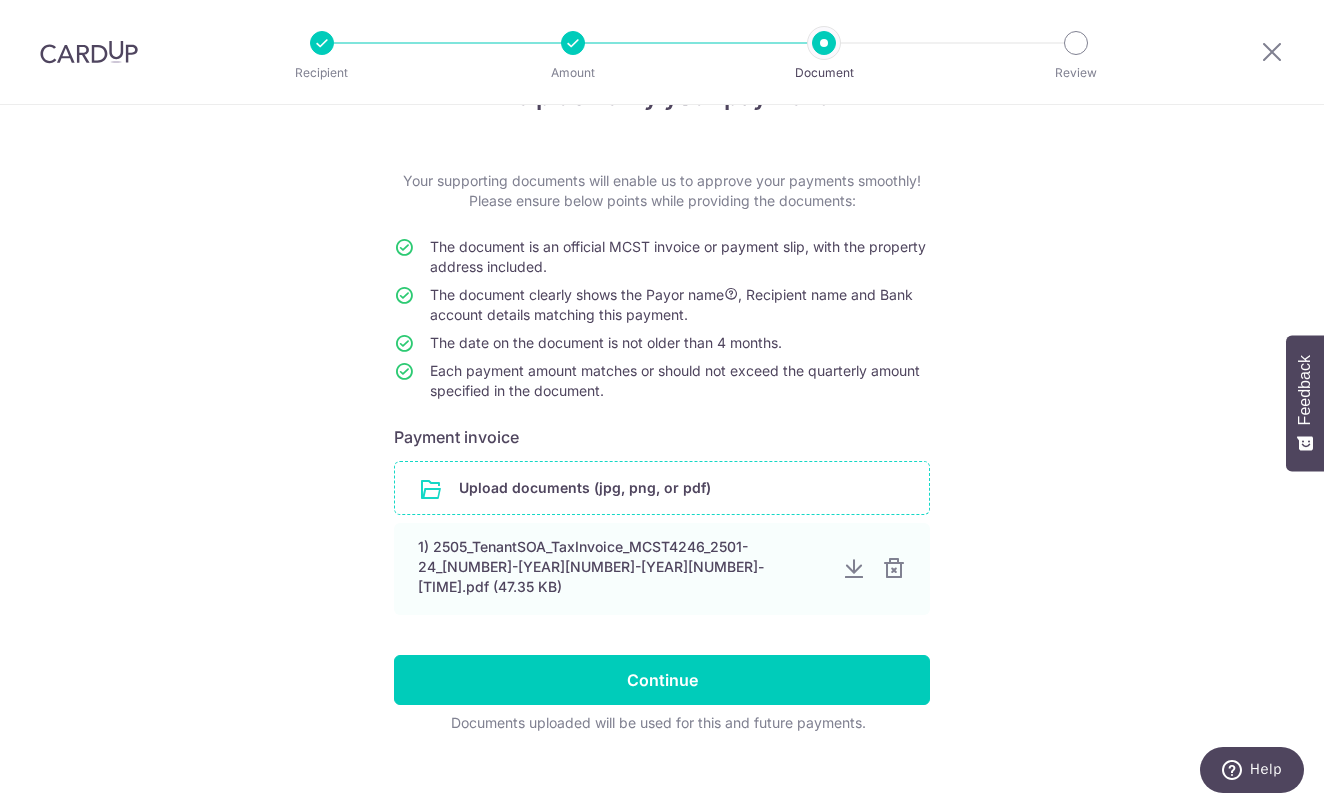 click at bounding box center [662, 488] 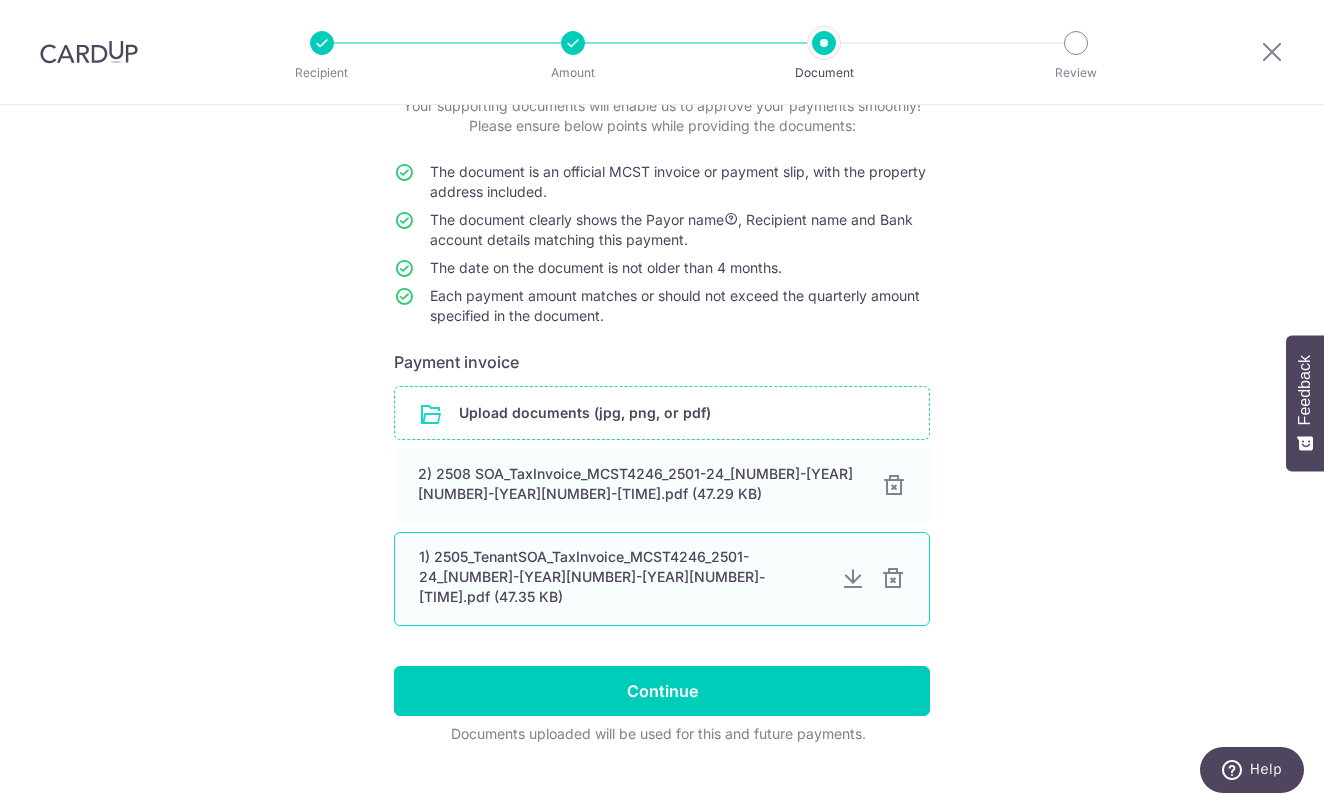 scroll, scrollTop: 147, scrollLeft: 0, axis: vertical 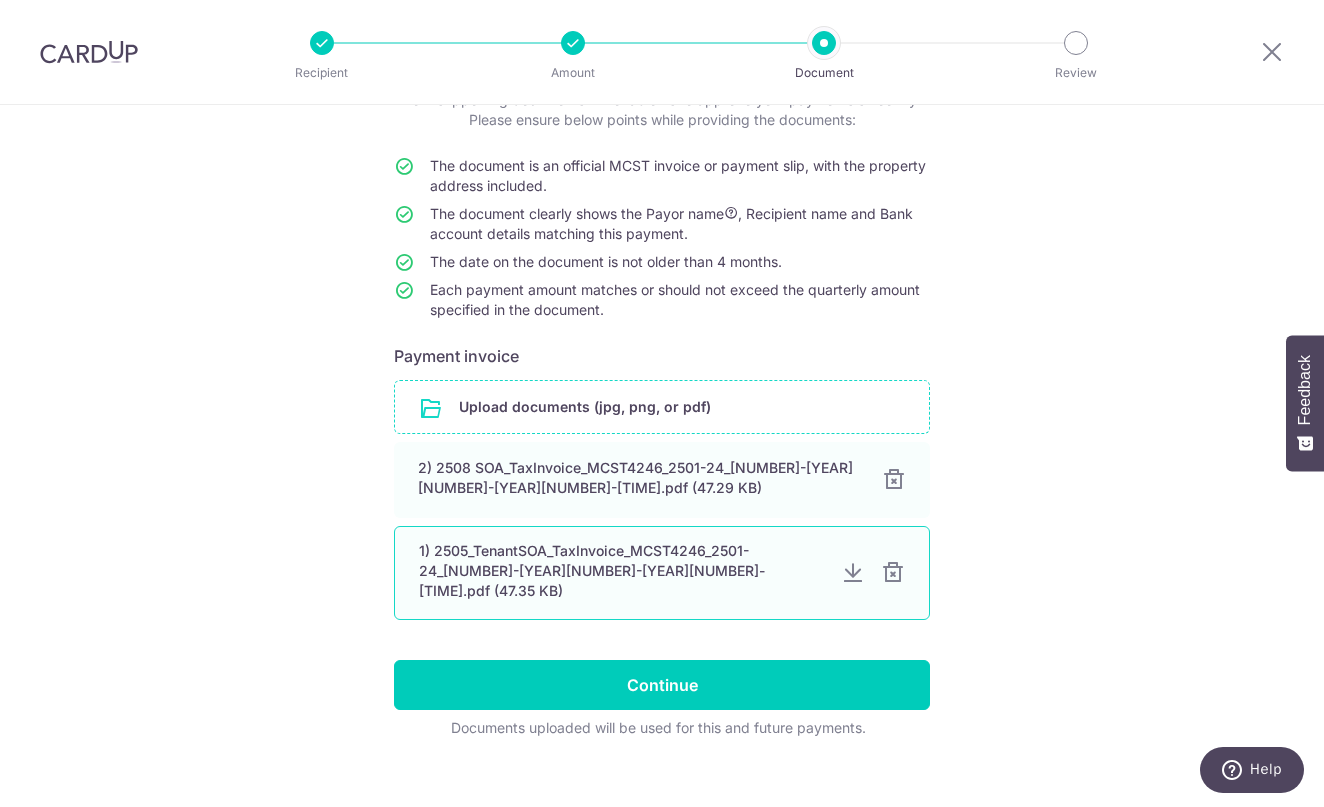 click at bounding box center [893, 573] 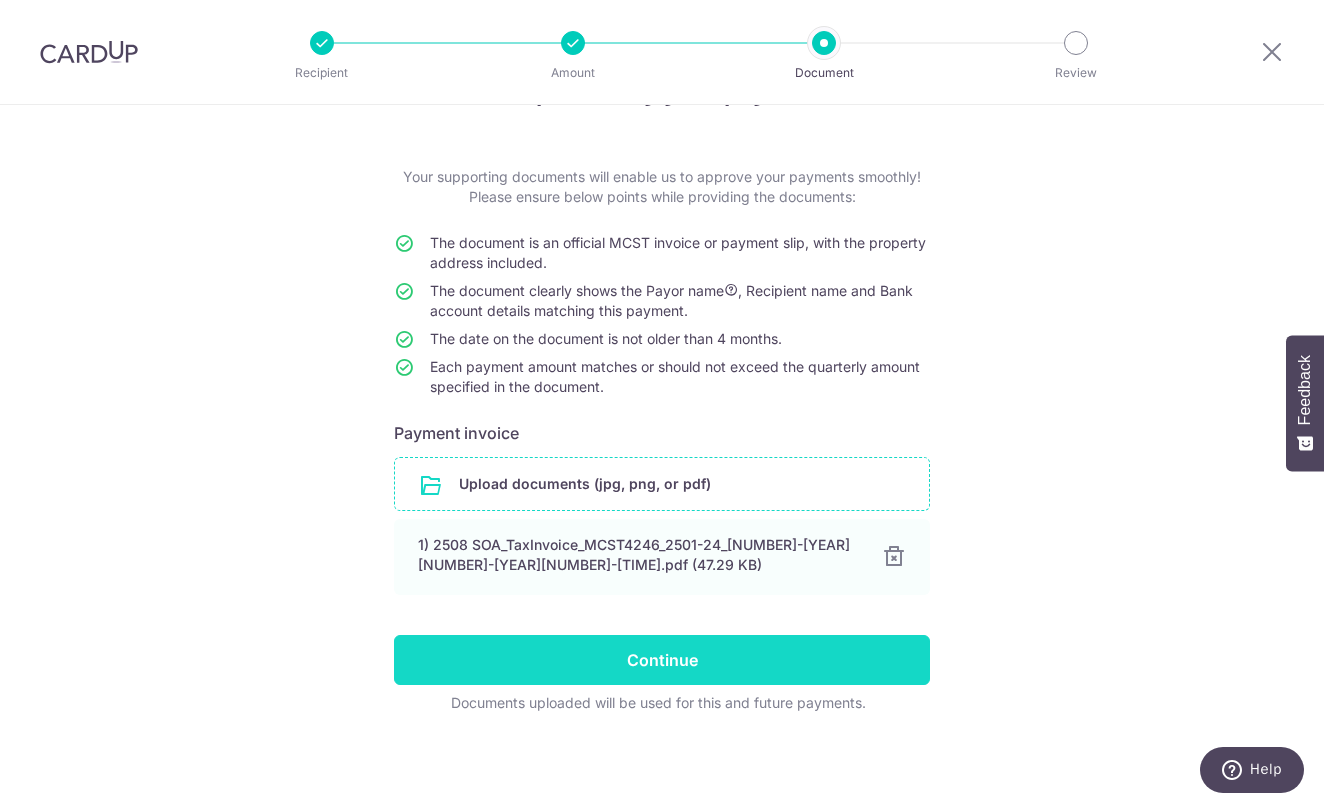 click on "Continue" at bounding box center (662, 660) 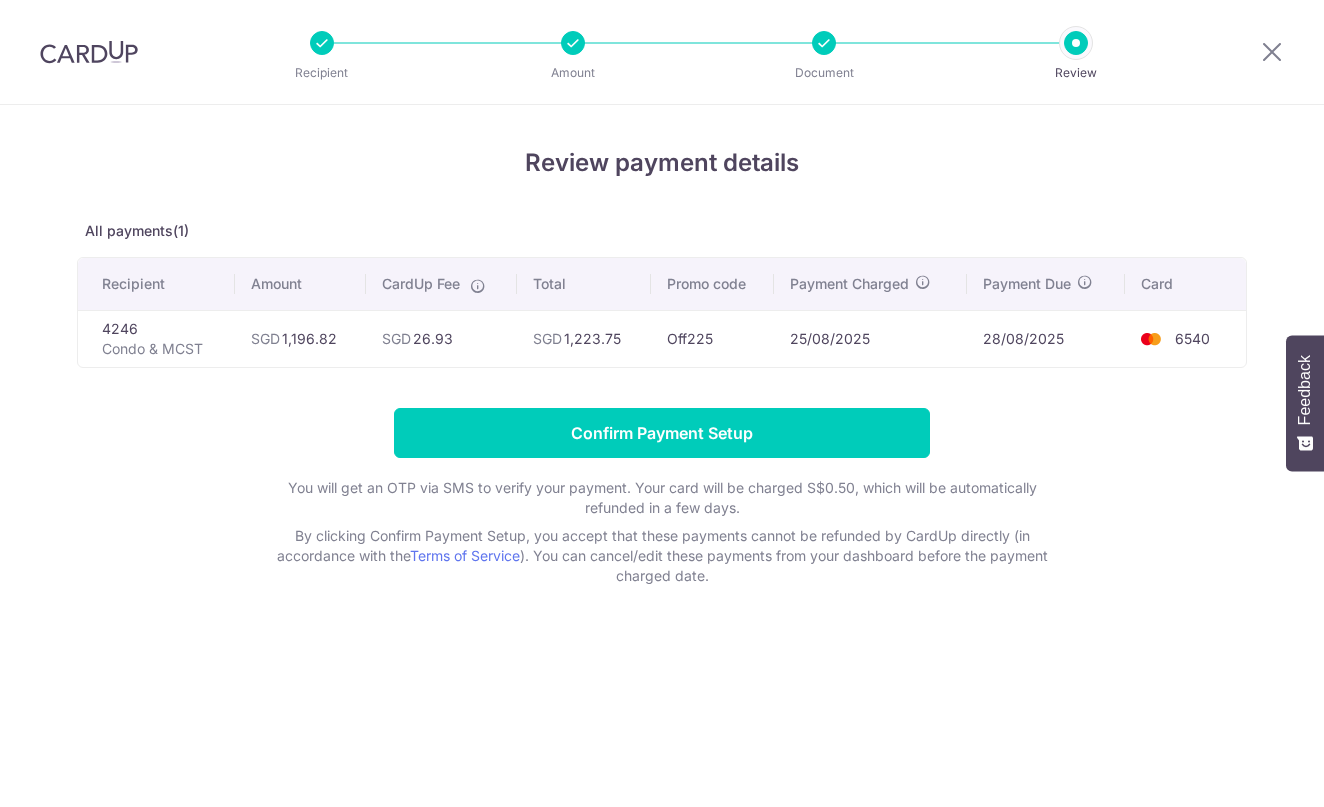 scroll, scrollTop: 0, scrollLeft: 0, axis: both 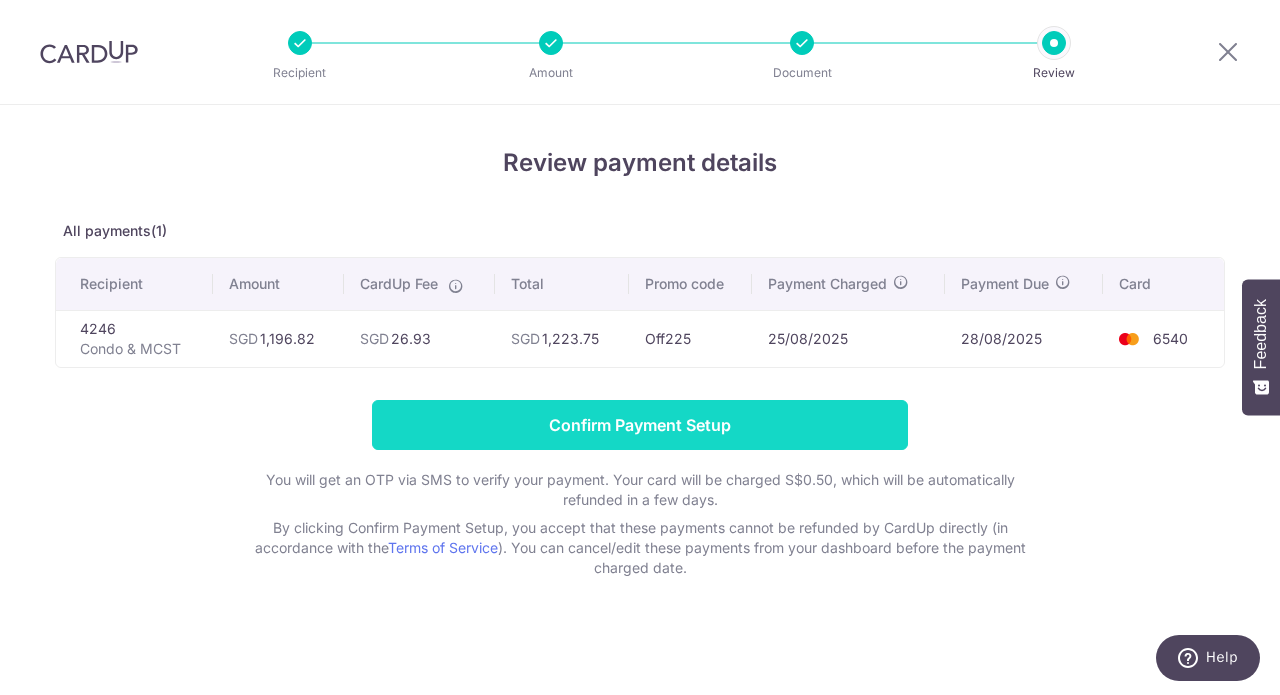 click on "Confirm Payment Setup" at bounding box center [640, 425] 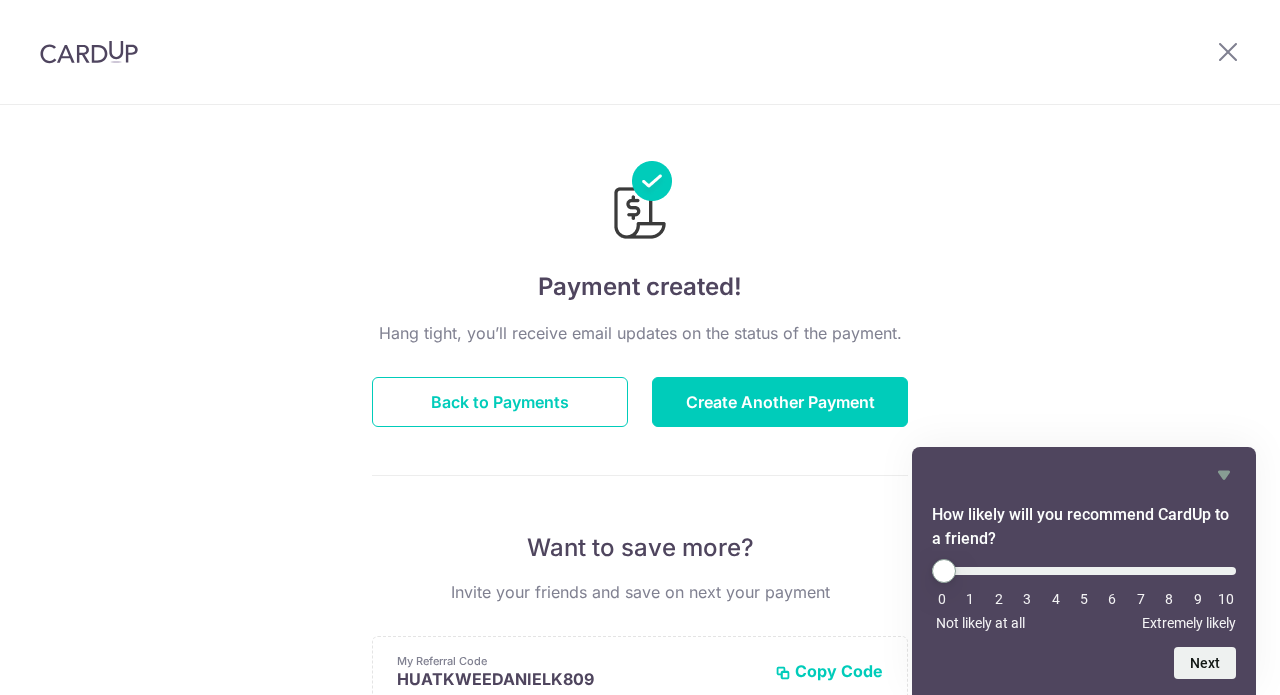 scroll, scrollTop: 0, scrollLeft: 0, axis: both 